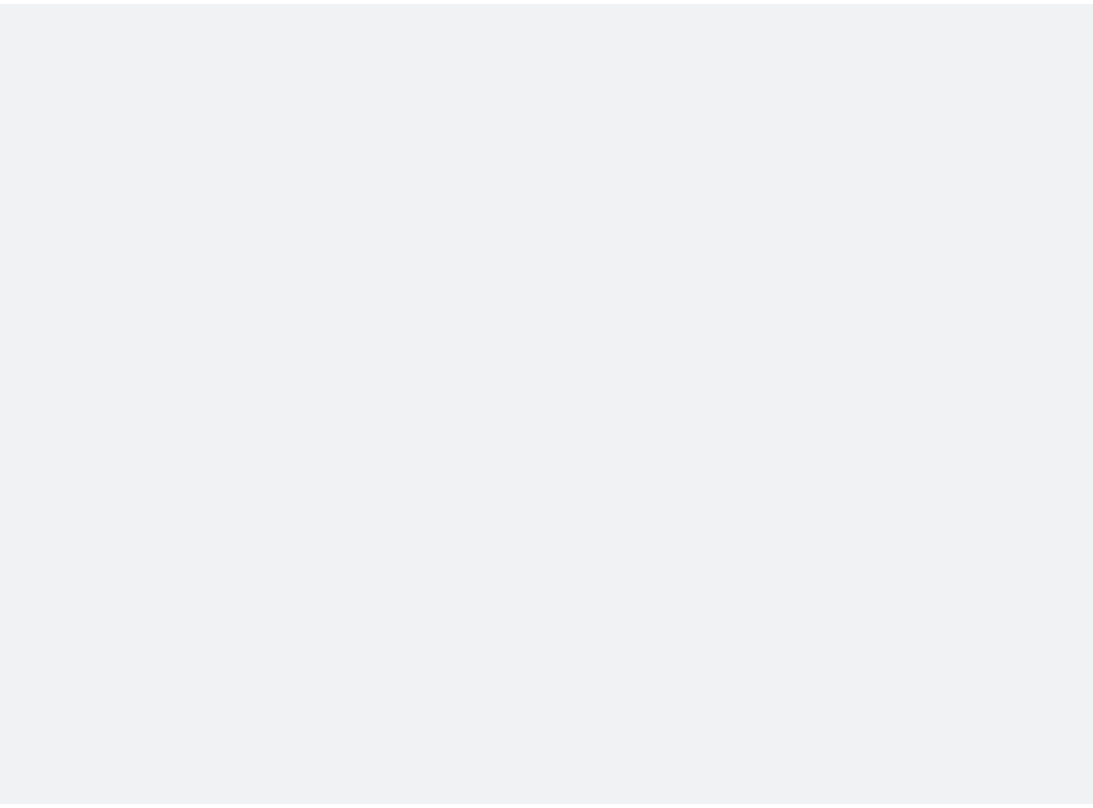 scroll, scrollTop: 0, scrollLeft: 0, axis: both 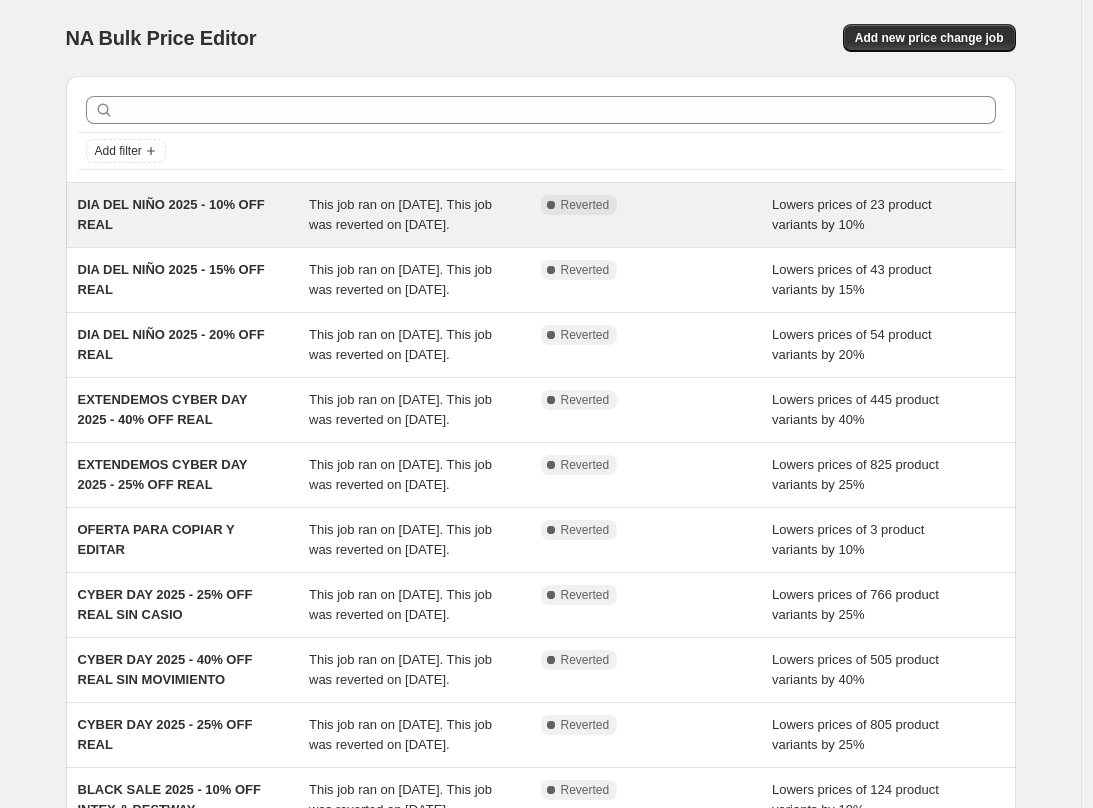 click on "This job ran on [DATE]. This job was reverted on [DATE]." at bounding box center (425, 215) 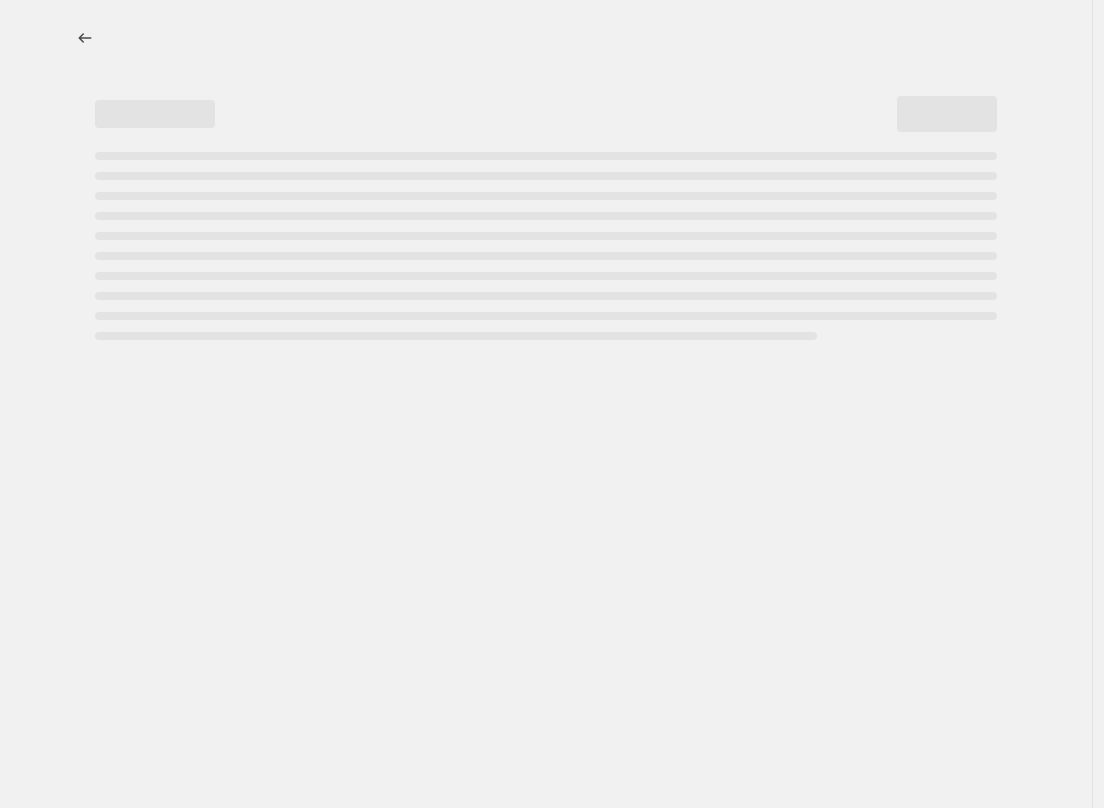 select on "percentage" 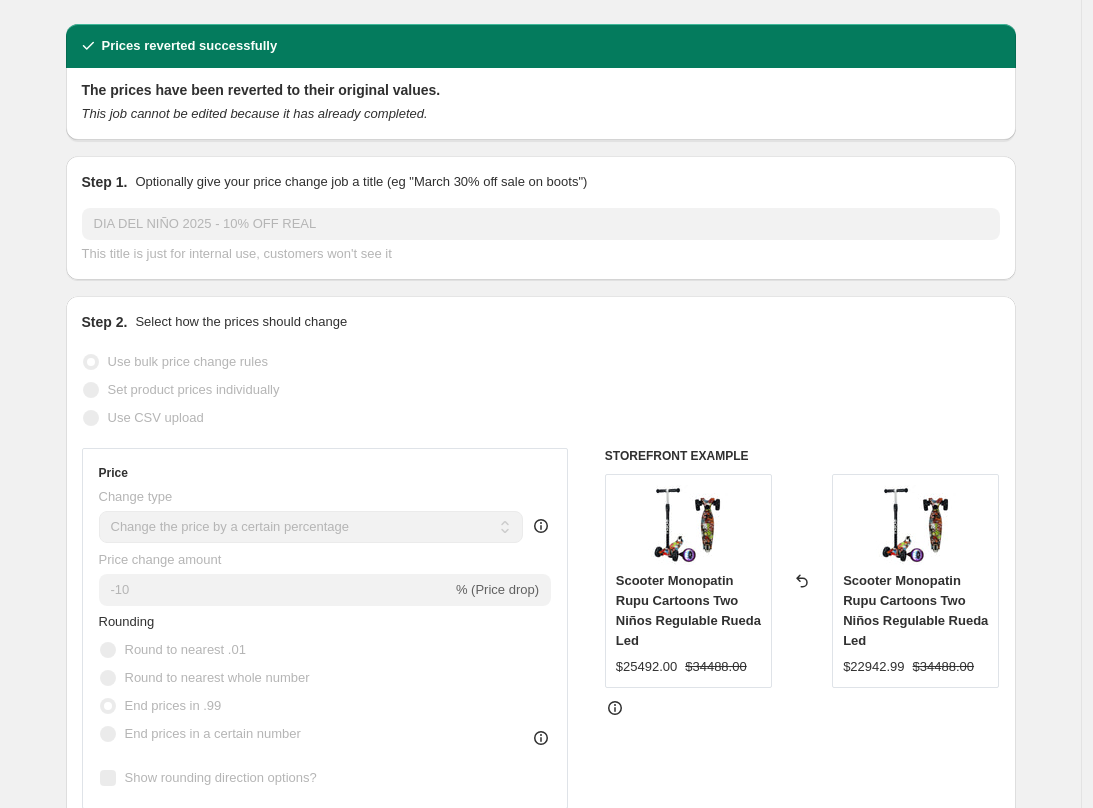 scroll, scrollTop: 0, scrollLeft: 0, axis: both 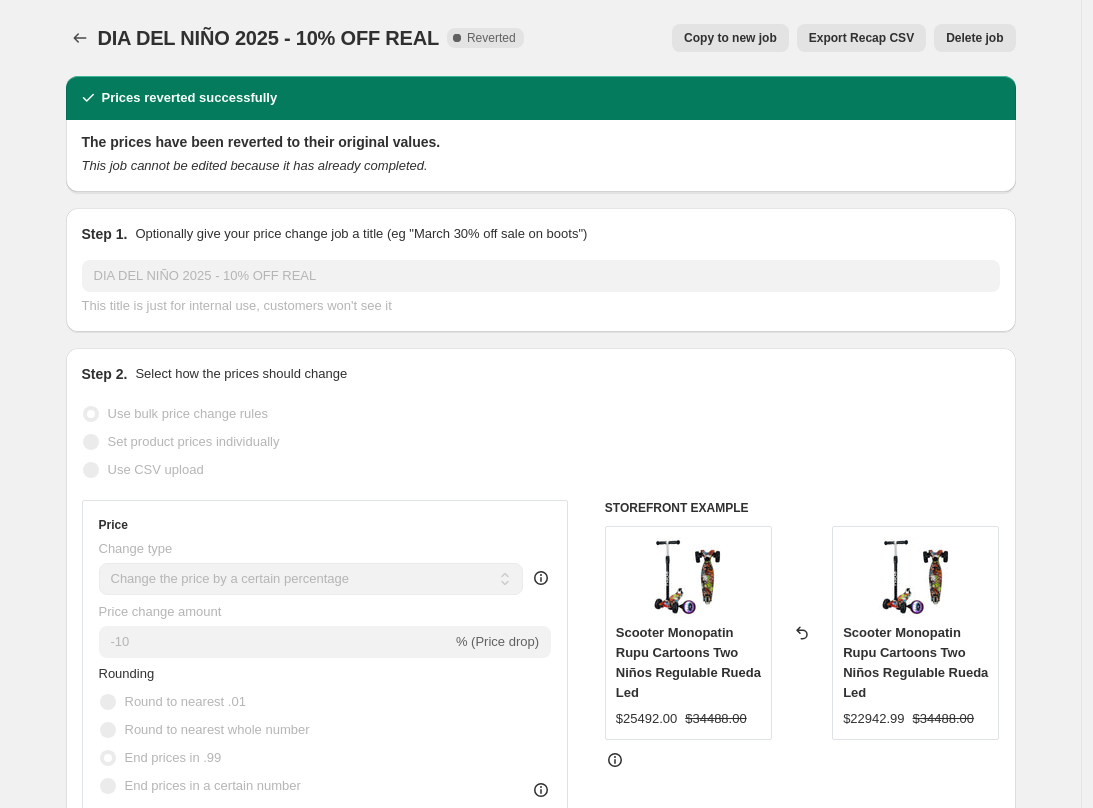 click on "Copy to new job Export Recap CSV Delete job" at bounding box center (778, 38) 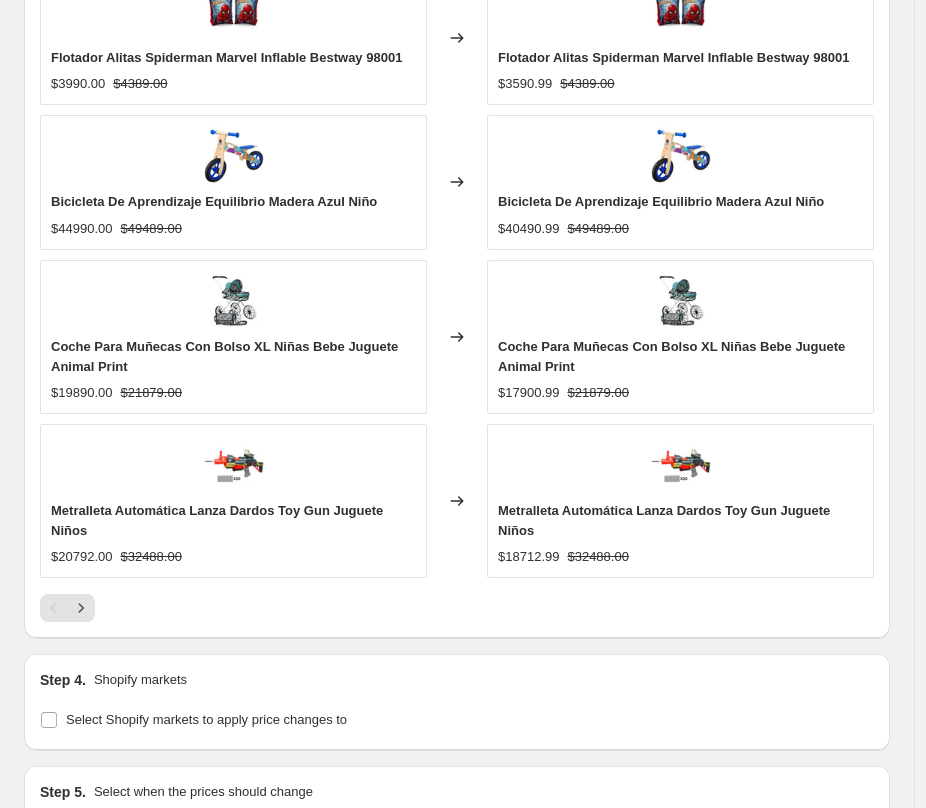 scroll, scrollTop: 1658, scrollLeft: 0, axis: vertical 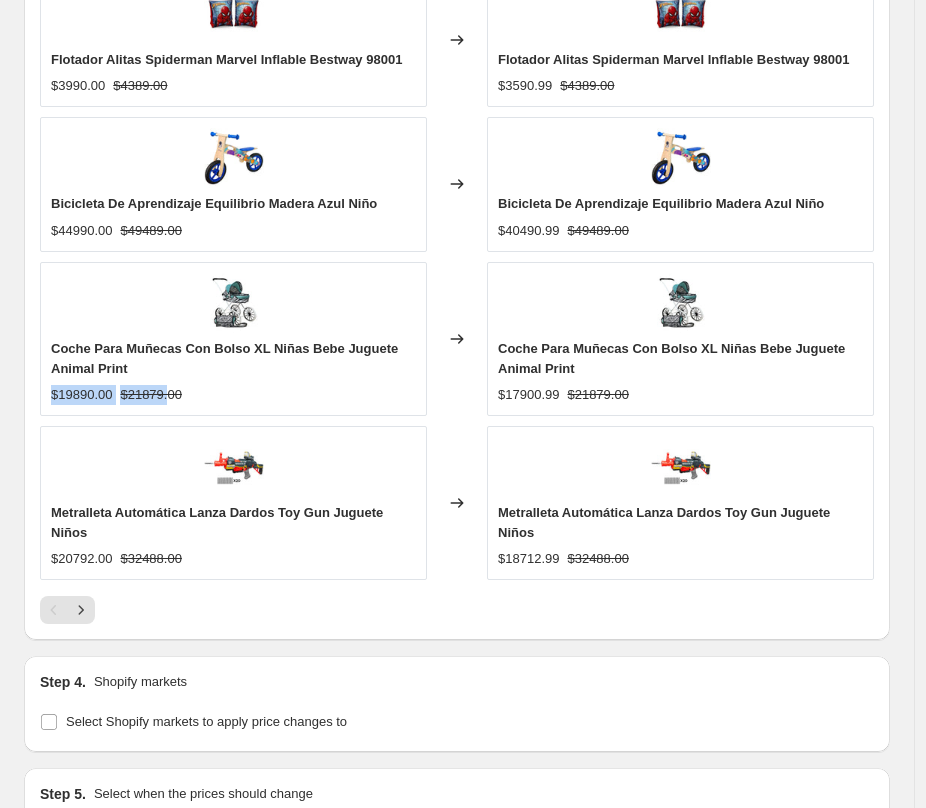 drag, startPoint x: 51, startPoint y: 394, endPoint x: 186, endPoint y: 396, distance: 135.01482 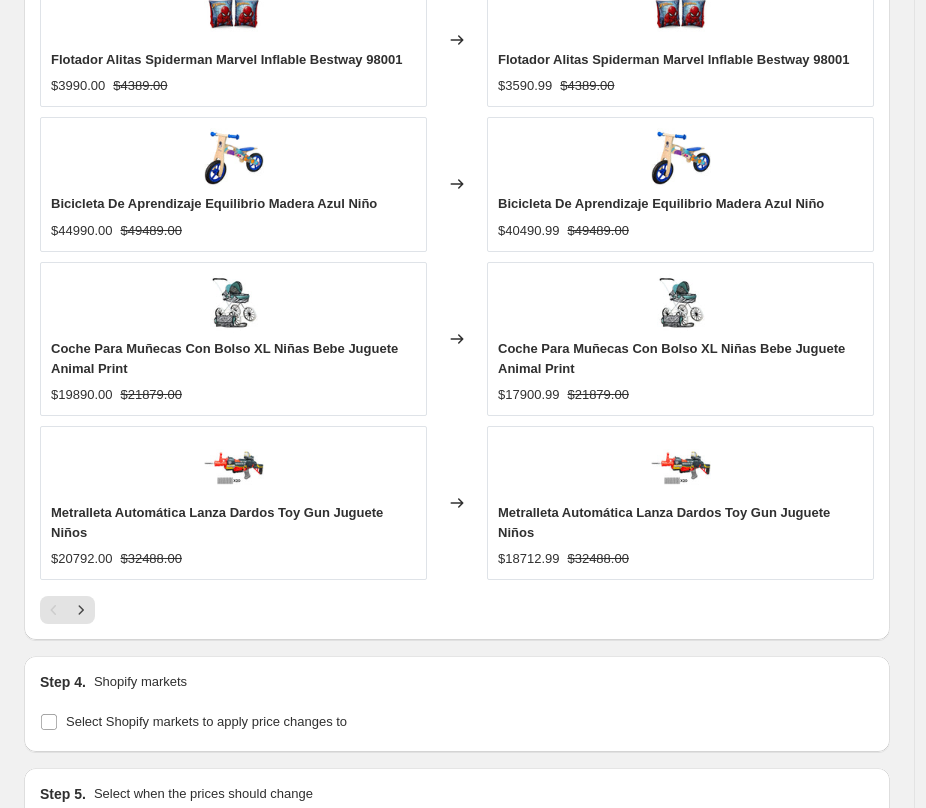 click on "Coche Para Muñecas Con Bolso XL Niñas Bebe Juguete Animal Print $17900.99 $21879.00" at bounding box center (680, 339) 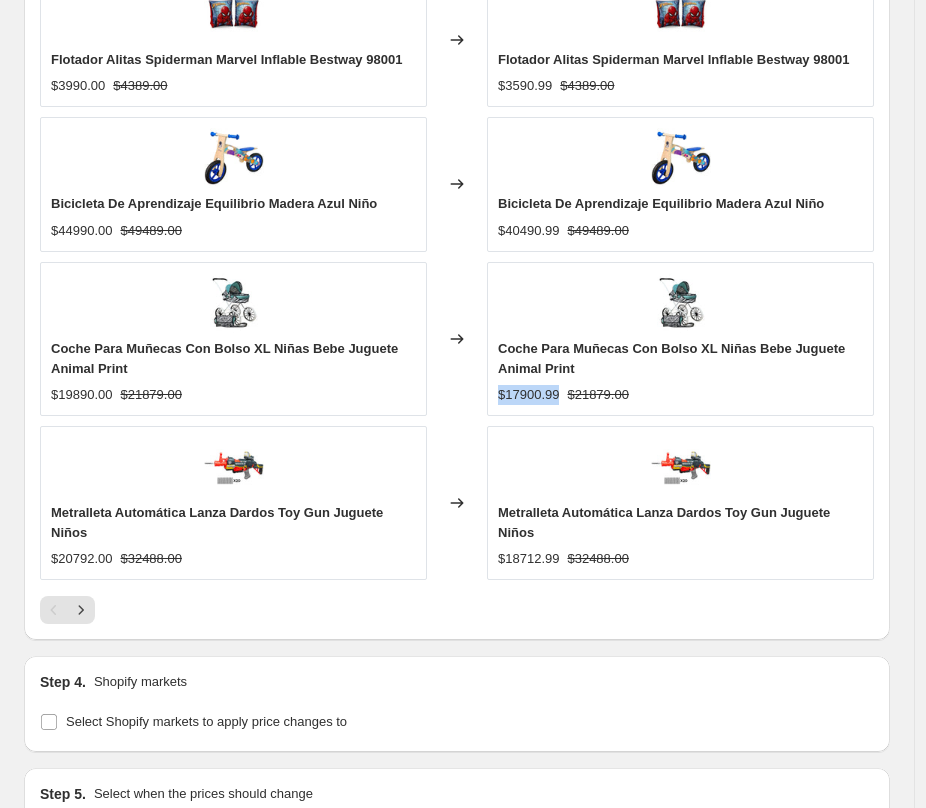 drag, startPoint x: 502, startPoint y: 394, endPoint x: 570, endPoint y: 403, distance: 68.593 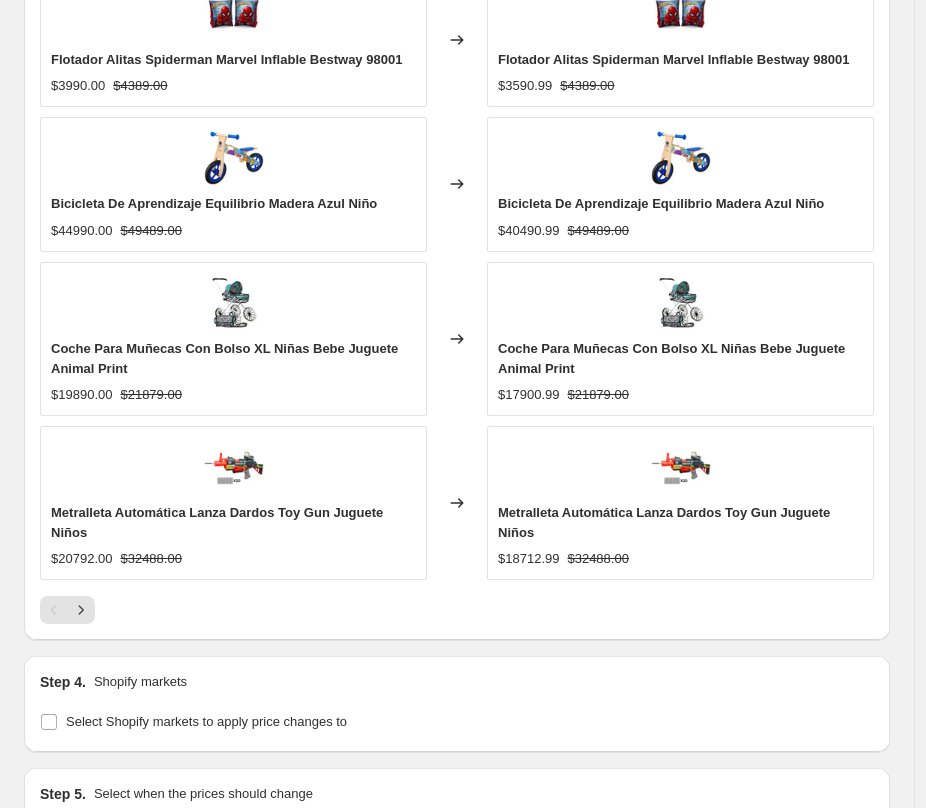 click on "$17900.99 $21879.00" at bounding box center (680, 395) 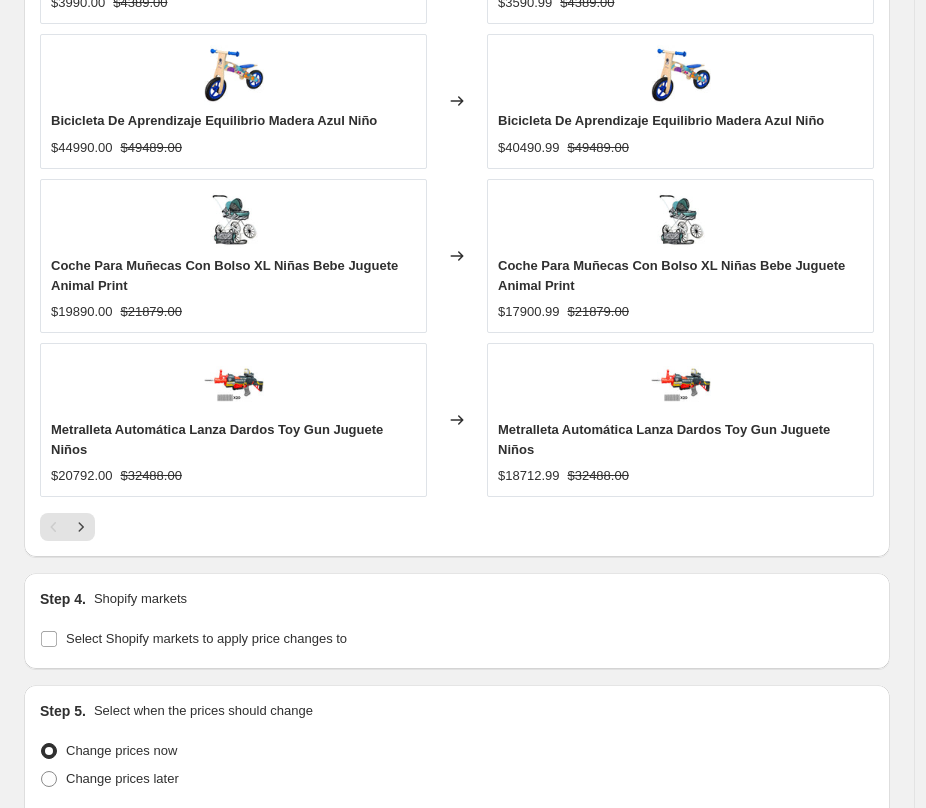 scroll, scrollTop: 1952, scrollLeft: 0, axis: vertical 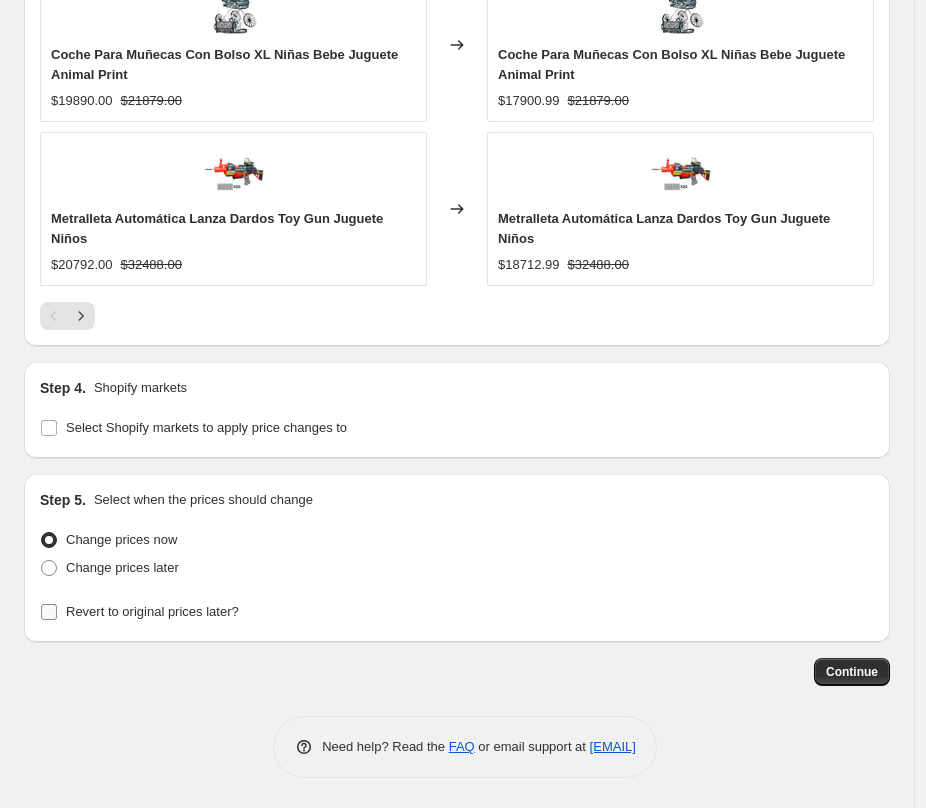 click on "Revert to original prices later?" at bounding box center (152, 611) 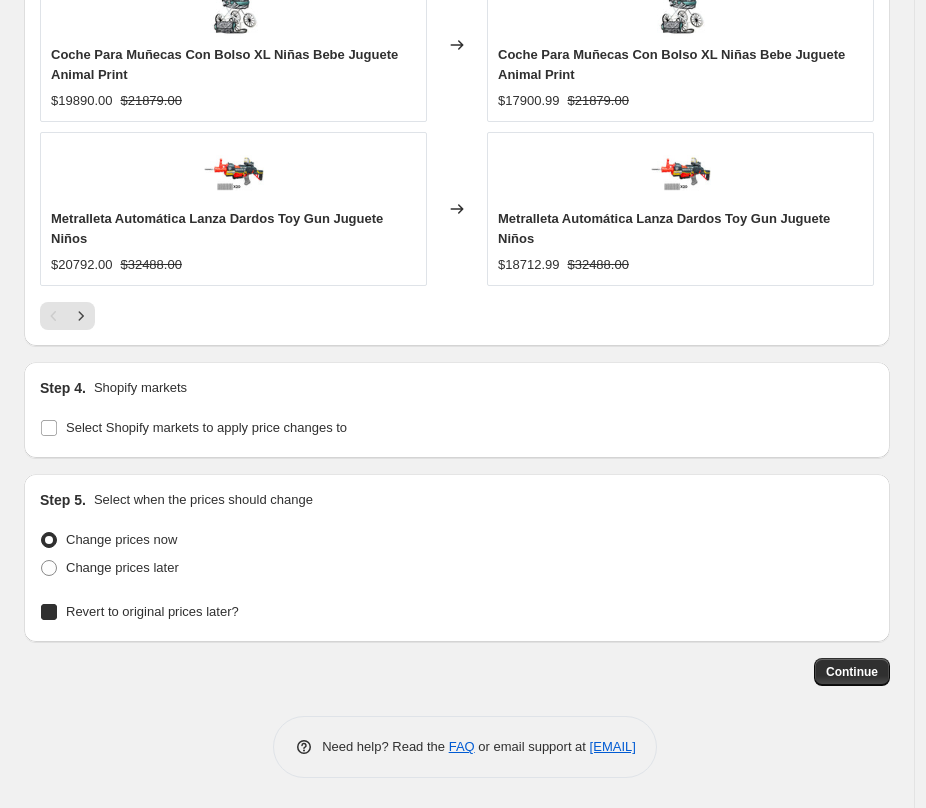 checkbox on "true" 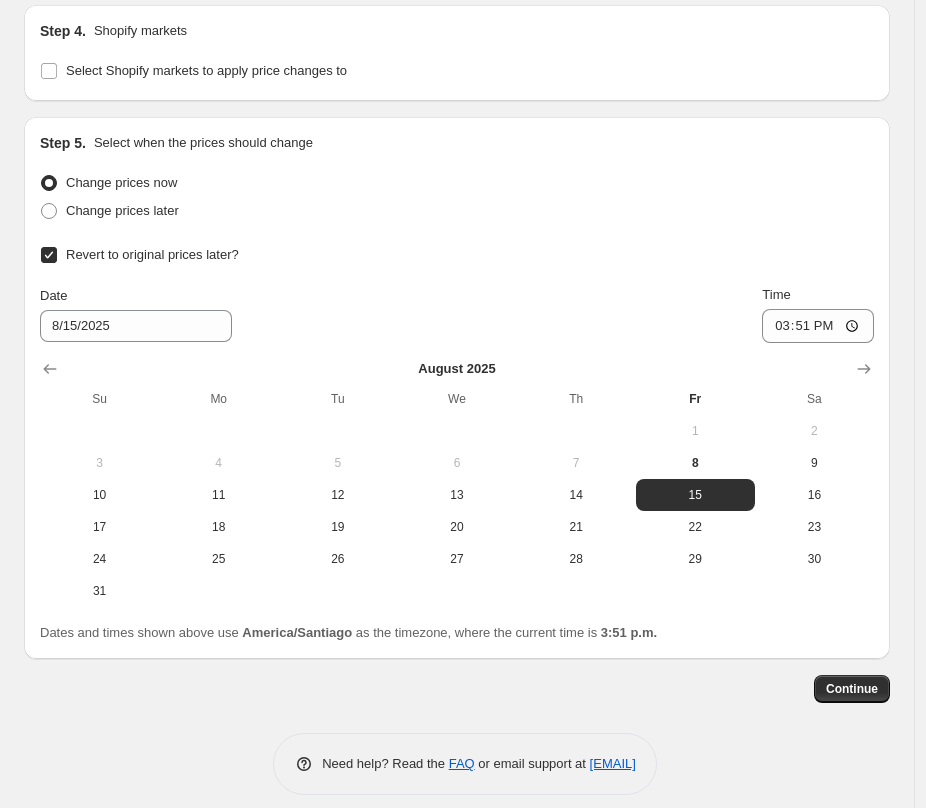 scroll, scrollTop: 2308, scrollLeft: 0, axis: vertical 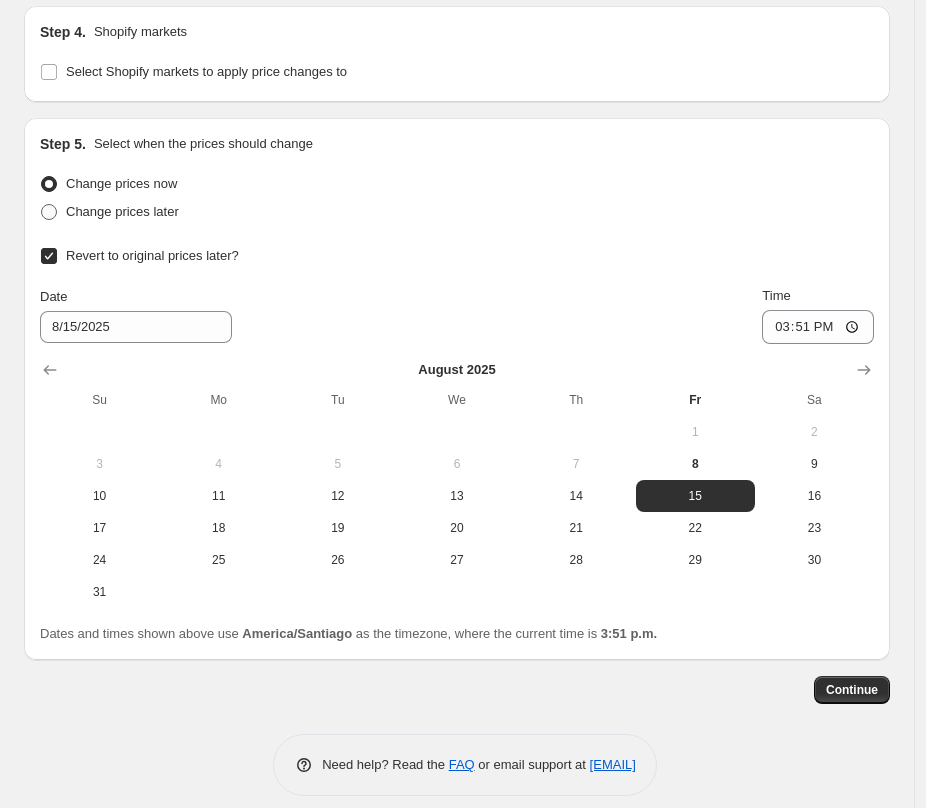 click at bounding box center (49, 212) 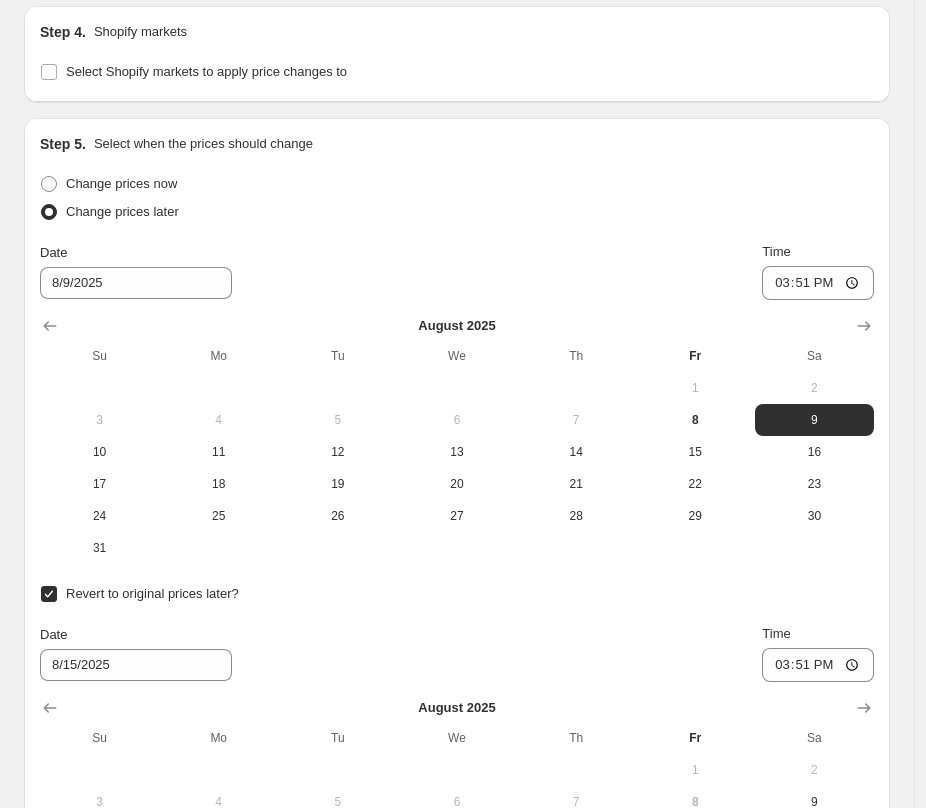 click at bounding box center (49, 212) 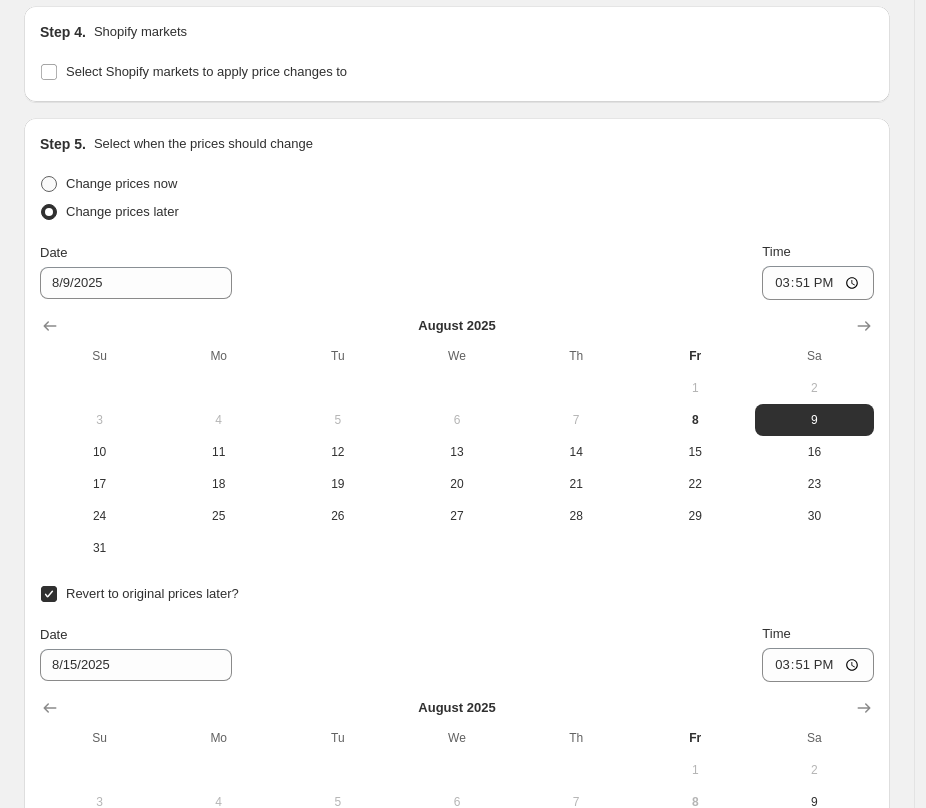 click at bounding box center [49, 184] 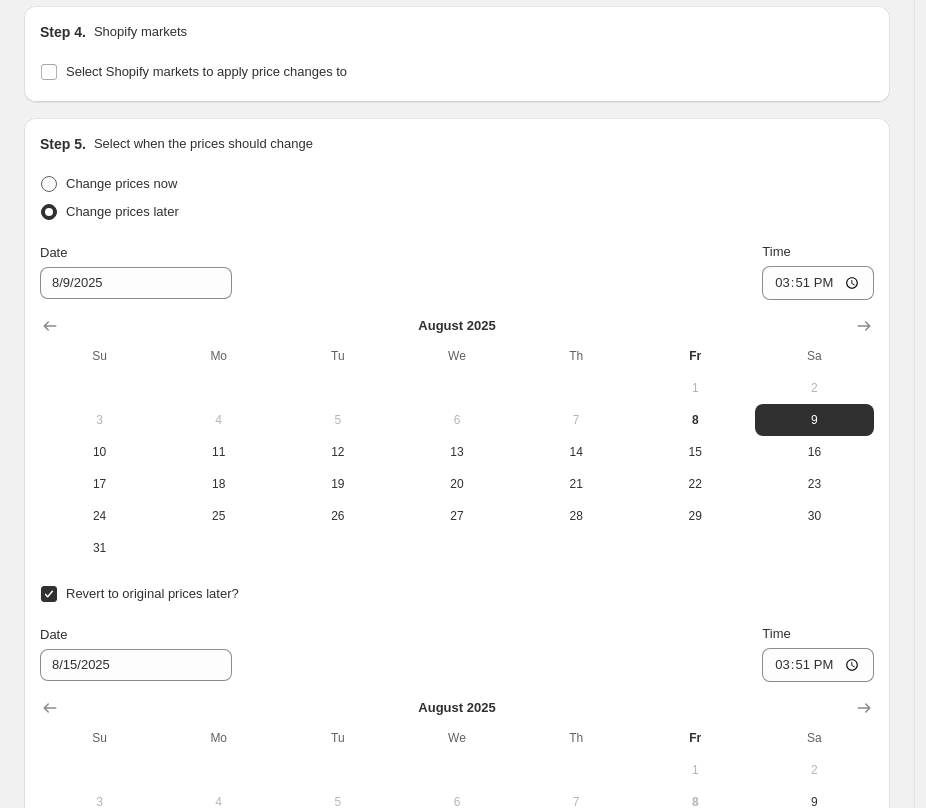 radio on "true" 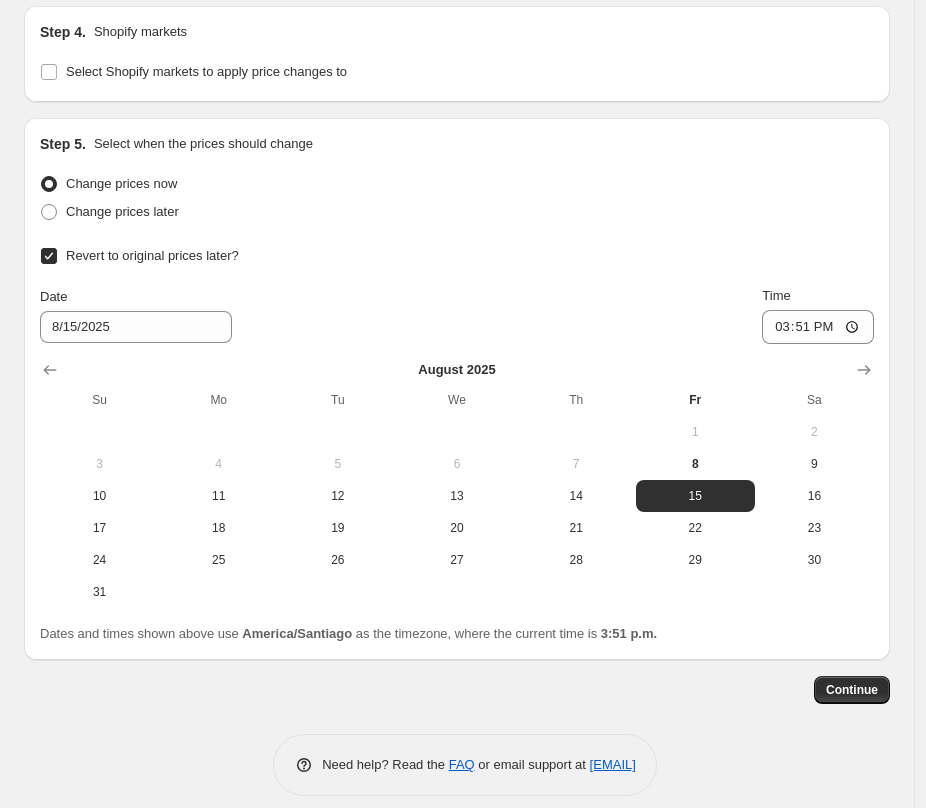 click on "Revert to original prices later?" at bounding box center [49, 256] 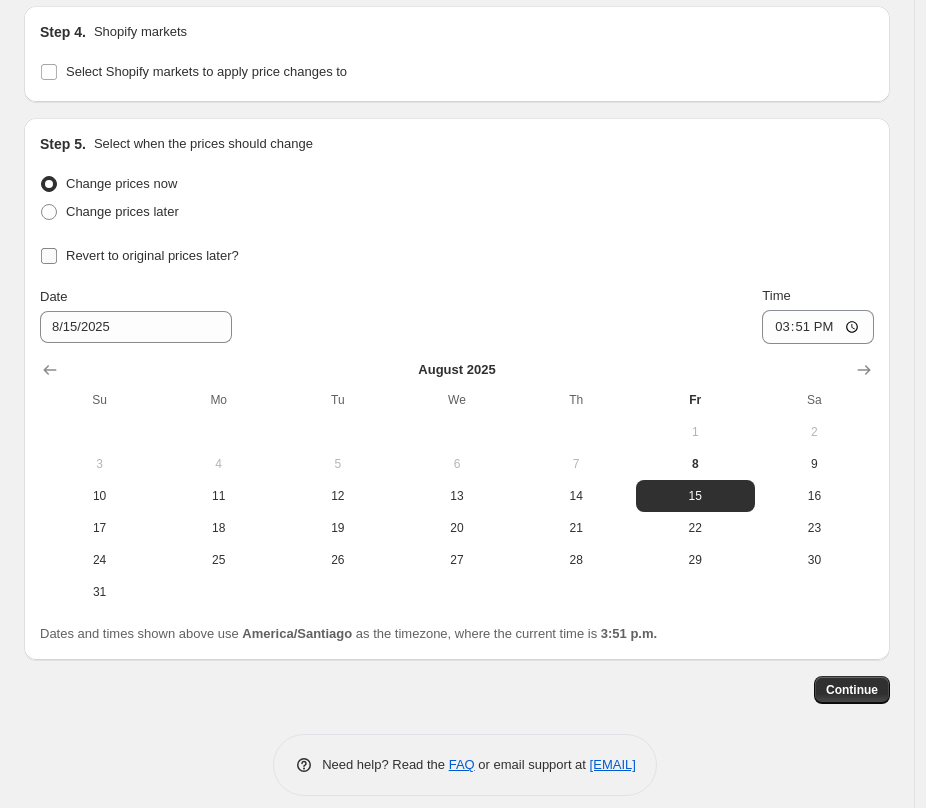 checkbox on "false" 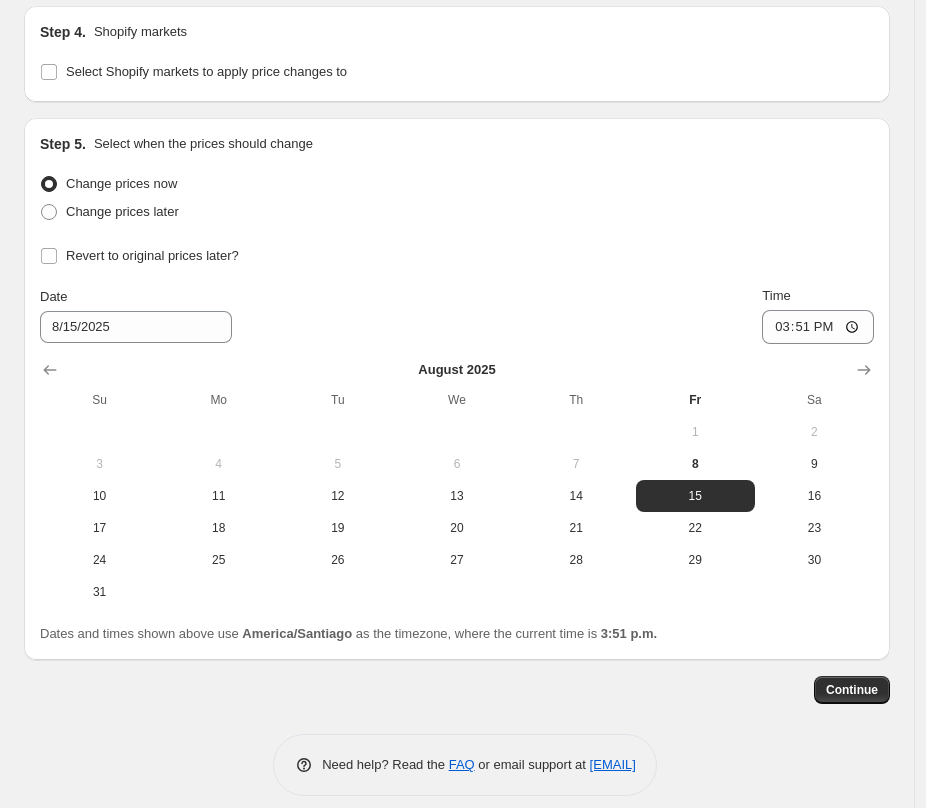 scroll, scrollTop: 1952, scrollLeft: 0, axis: vertical 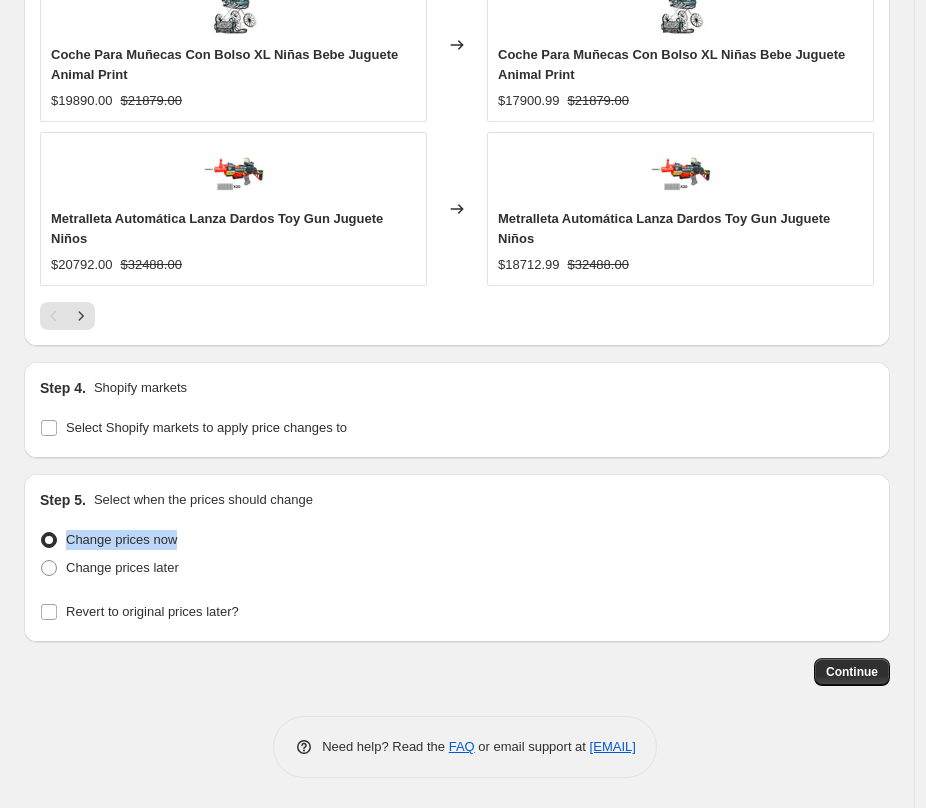 drag, startPoint x: 67, startPoint y: 538, endPoint x: 177, endPoint y: 550, distance: 110.65261 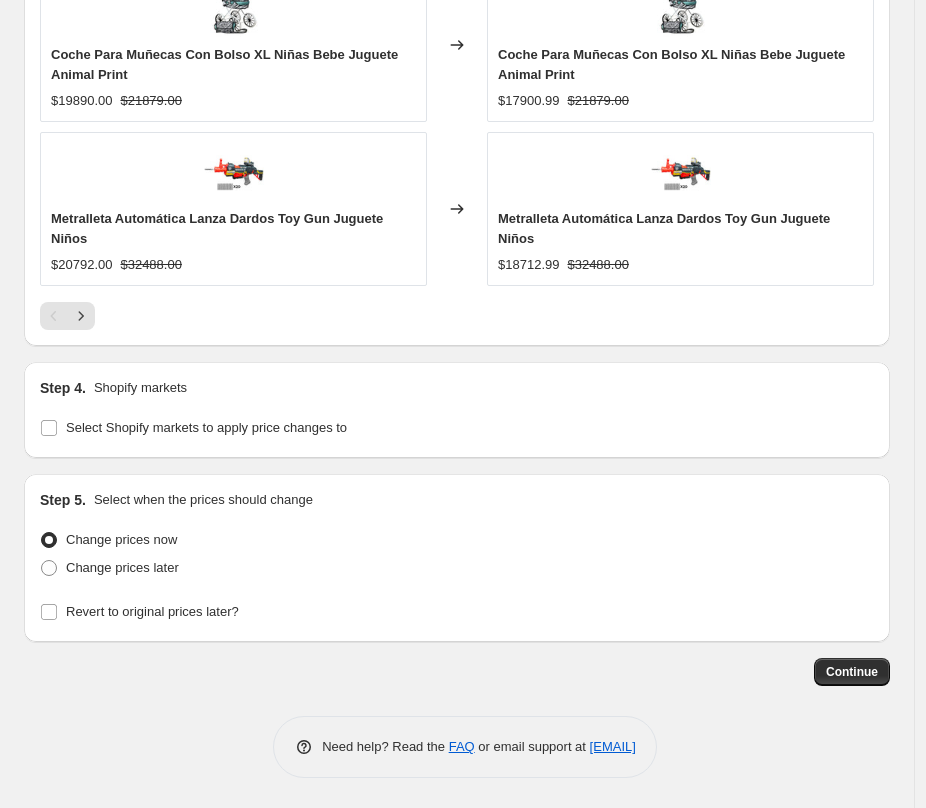click on "Change prices later" at bounding box center (457, 568) 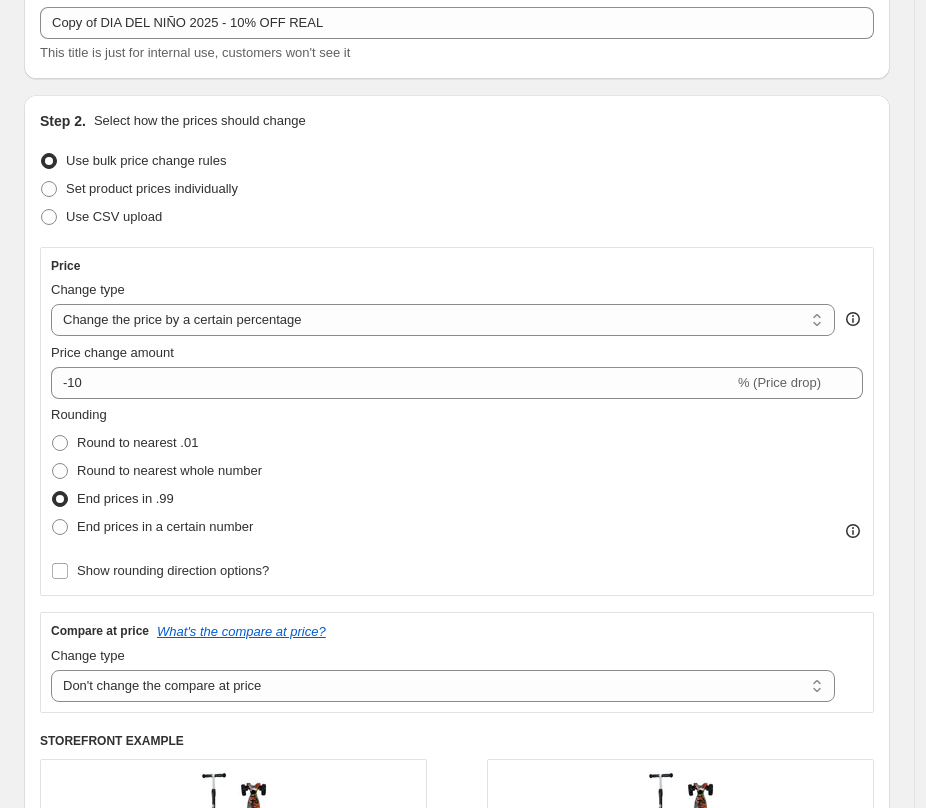 scroll, scrollTop: 0, scrollLeft: 0, axis: both 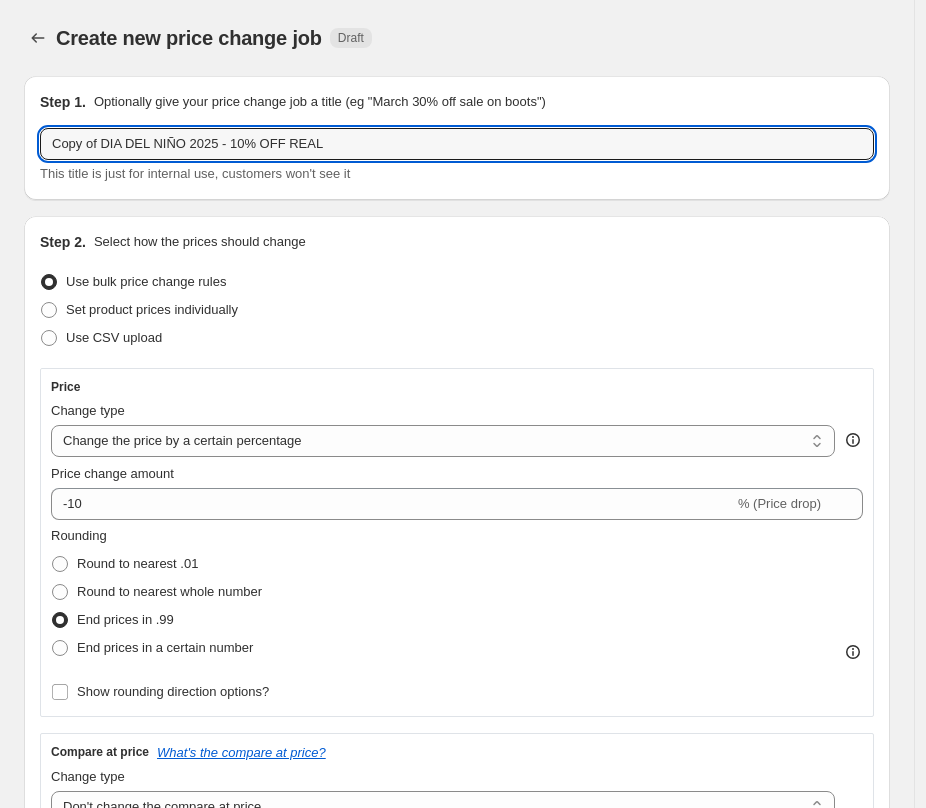 drag, startPoint x: 385, startPoint y: 141, endPoint x: 14, endPoint y: 159, distance: 371.4364 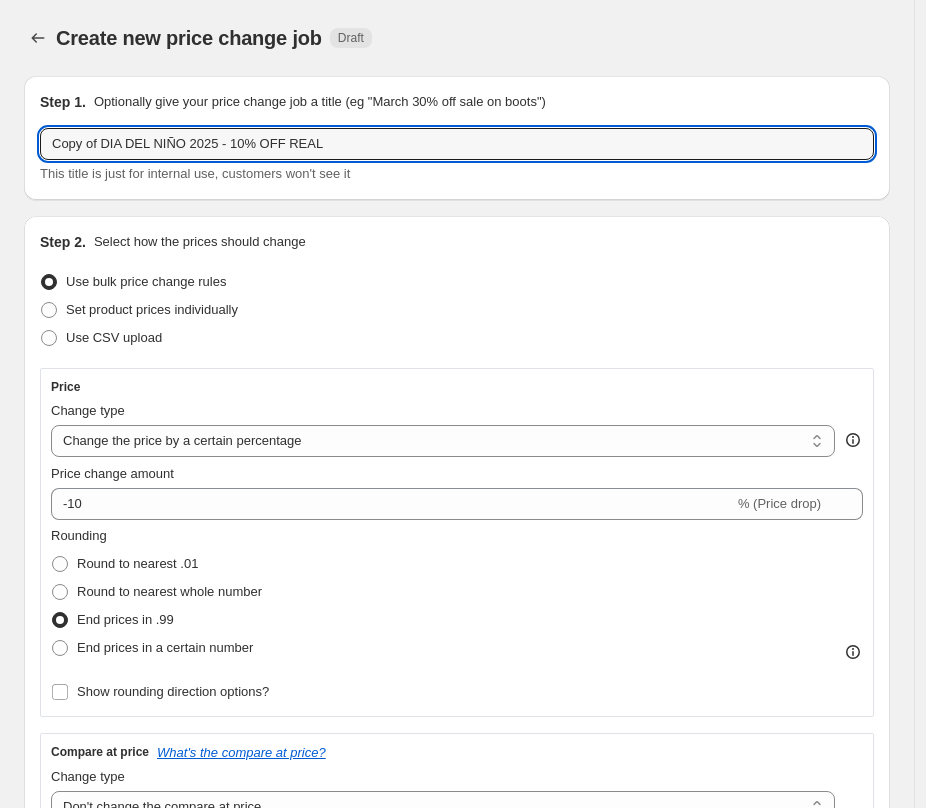 click on "Step 1. Optionally give your price change job a title (eg "March 30% off sale on boots") Copy of DIA DEL NIÑO 2025 - 10% OFF REAL This title is just for internal use, customers won't see it Step 2. Select how the prices should change Use bulk price change rules Set product prices individually Use CSV upload Price Change type Change the price to a certain amount Change the price by a certain amount Change the price by a certain percentage Change the price to the current compare at price (price before sale) Change the price by a certain amount relative to the compare at price Change the price by a certain percentage relative to the compare at price Don't change the price Change the price by a certain percentage relative to the cost per item Change price to certain cost margin Change the price by a certain percentage Price change amount -10 % (Price drop) Rounding Round to nearest .01 Round to nearest whole number End prices in .99 End prices in a certain number Show rounding direction options? Compare at price" at bounding box center (449, 1349) 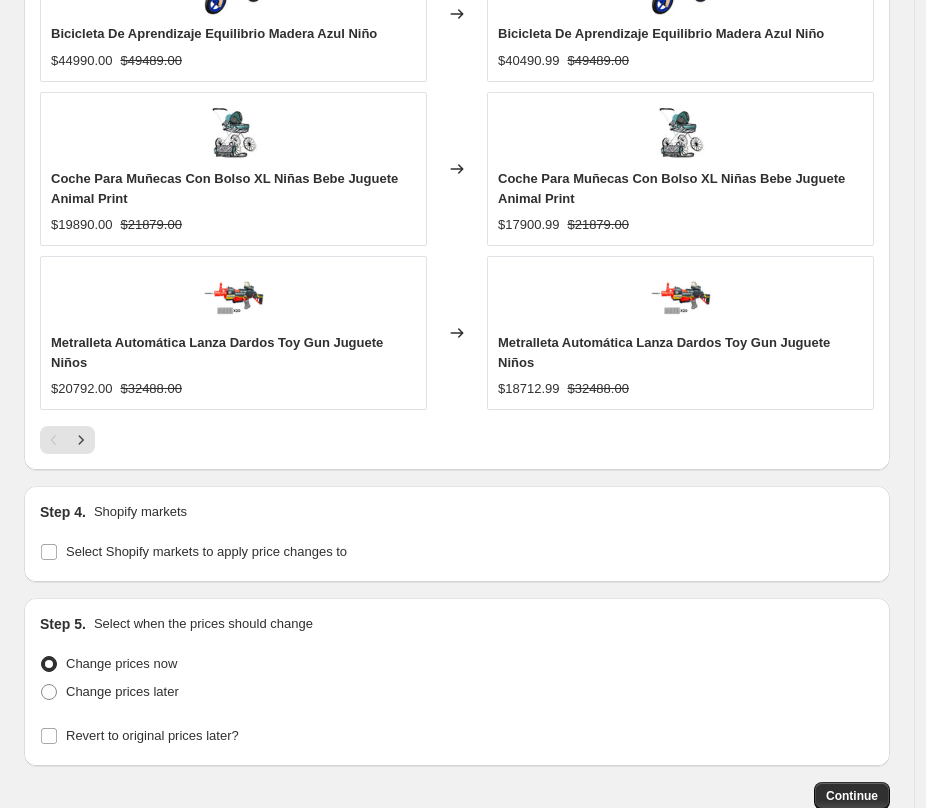 scroll, scrollTop: 1473, scrollLeft: 0, axis: vertical 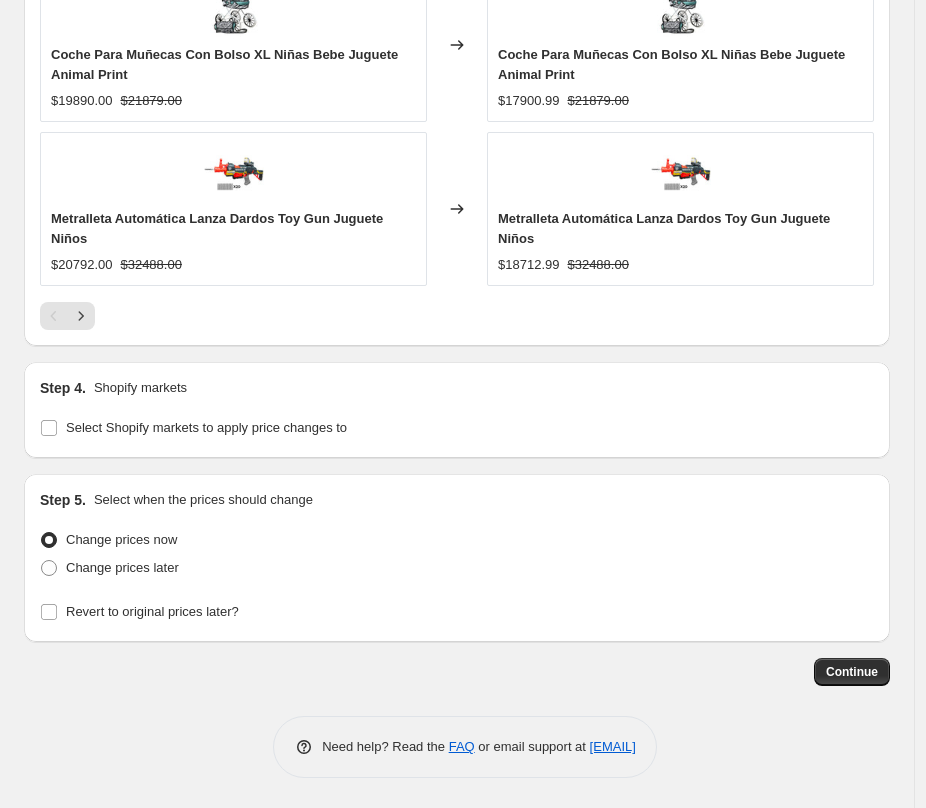 click on "Change prices later" at bounding box center (457, 568) 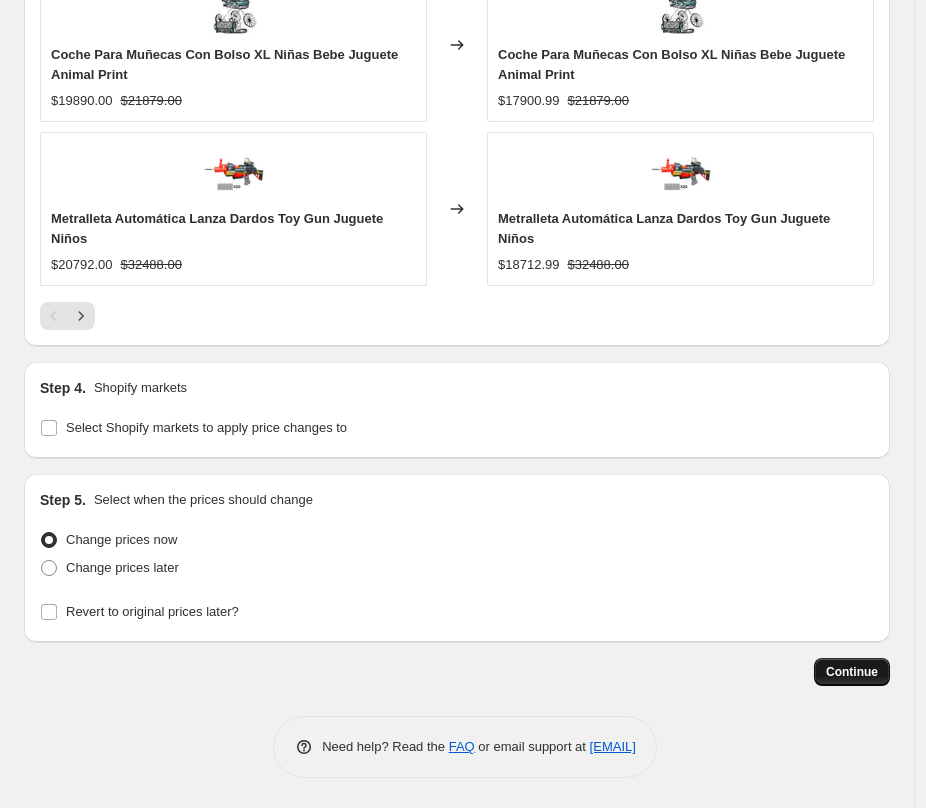 click on "Continue" at bounding box center [852, 672] 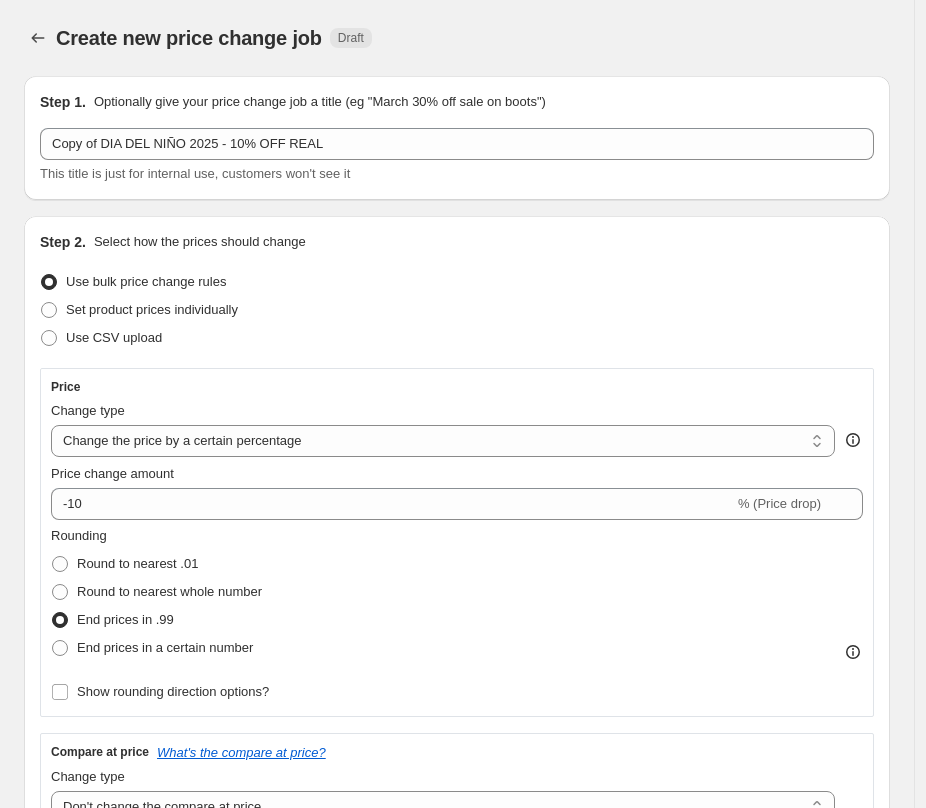 scroll, scrollTop: 1952, scrollLeft: 0, axis: vertical 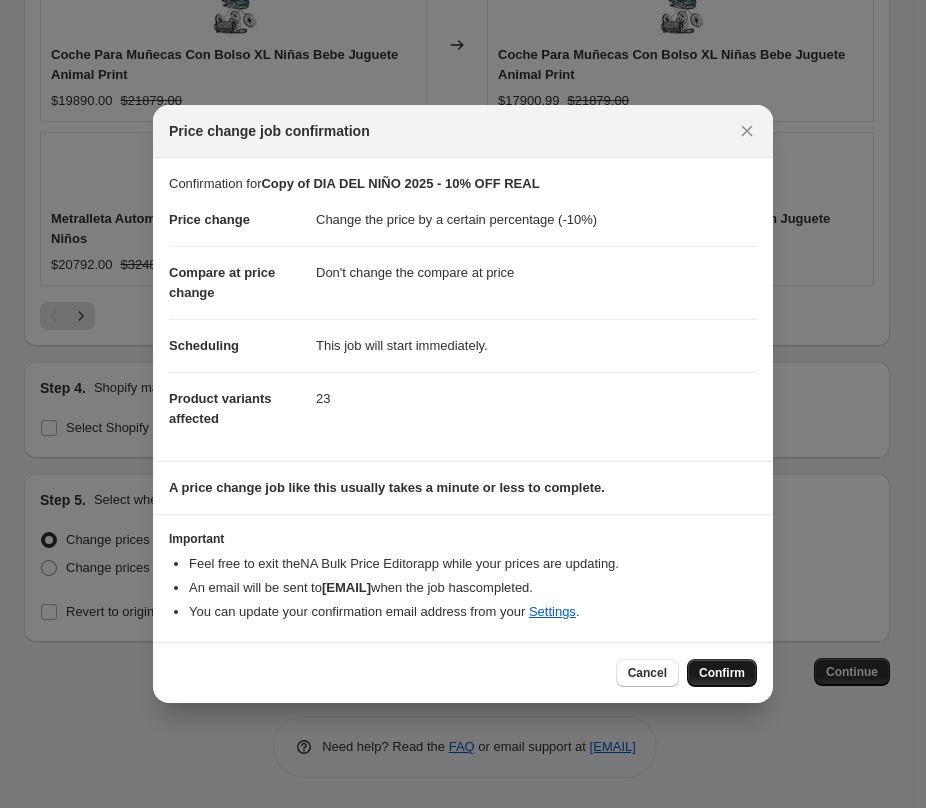 click on "Confirm" at bounding box center (722, 673) 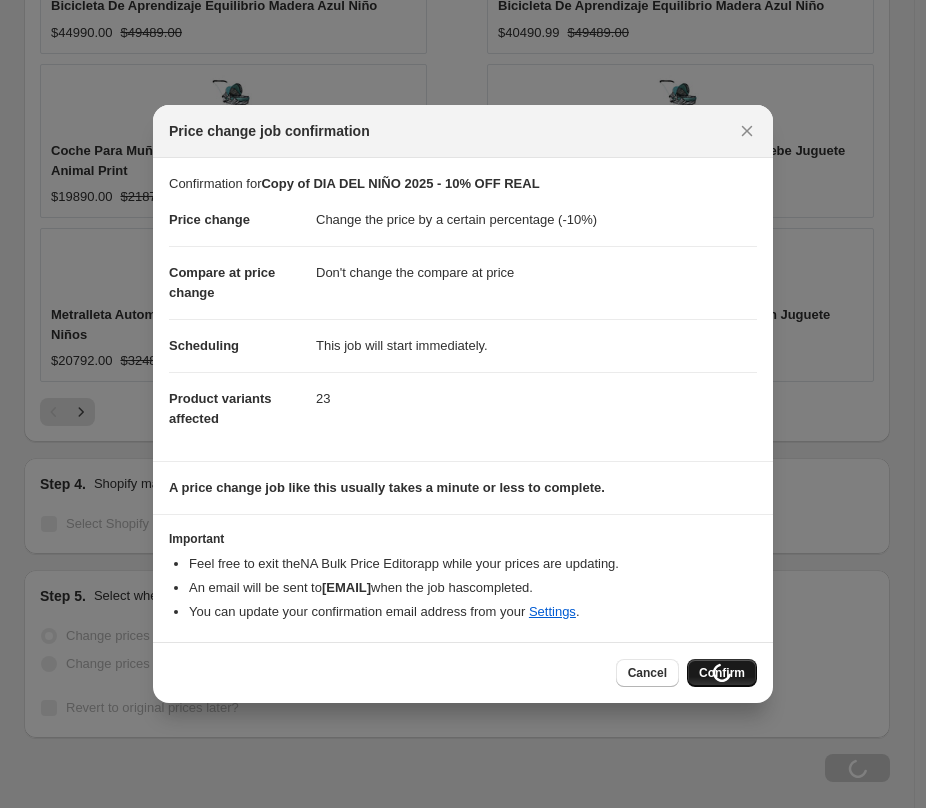 scroll, scrollTop: 2048, scrollLeft: 0, axis: vertical 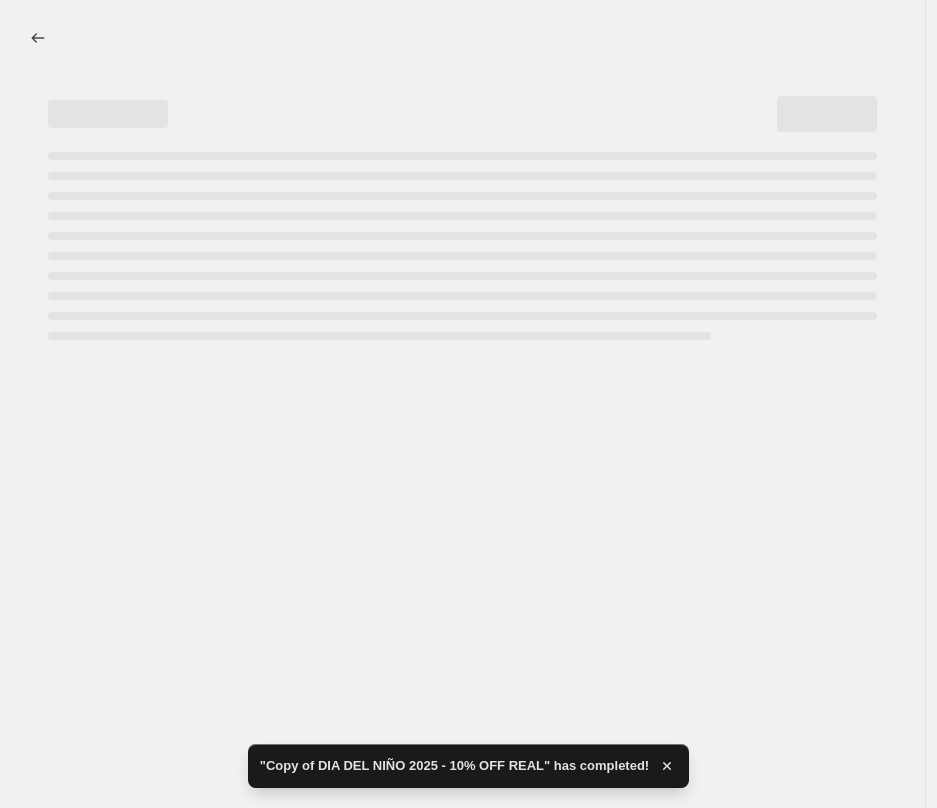 select on "percentage" 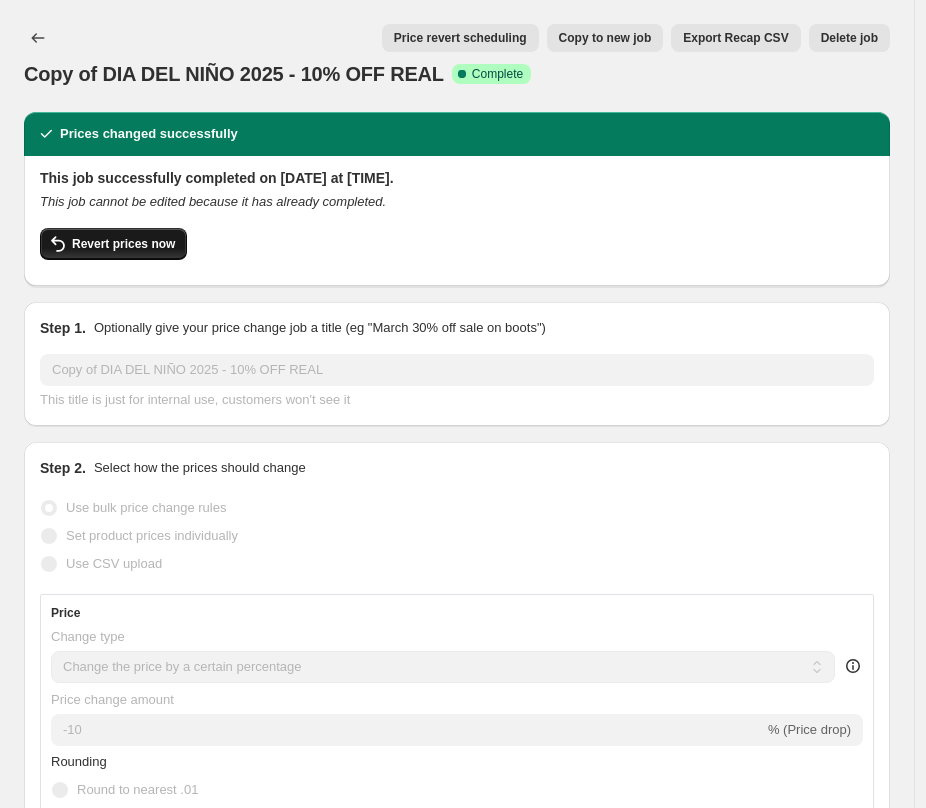 click on "Revert prices now" at bounding box center [123, 244] 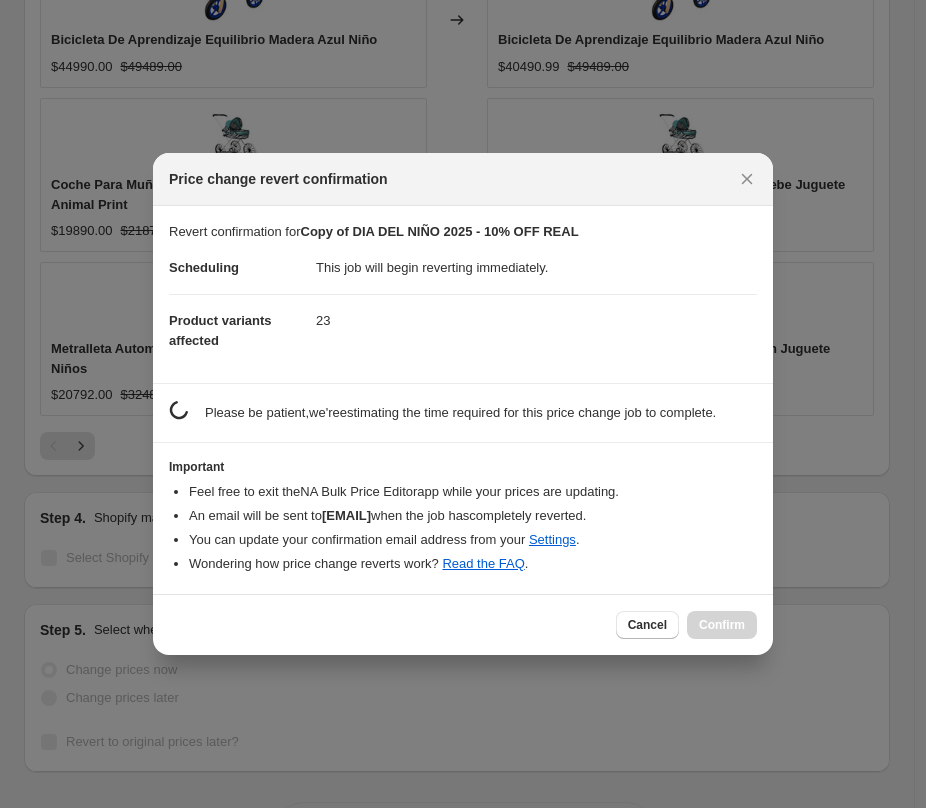 scroll, scrollTop: 0, scrollLeft: 0, axis: both 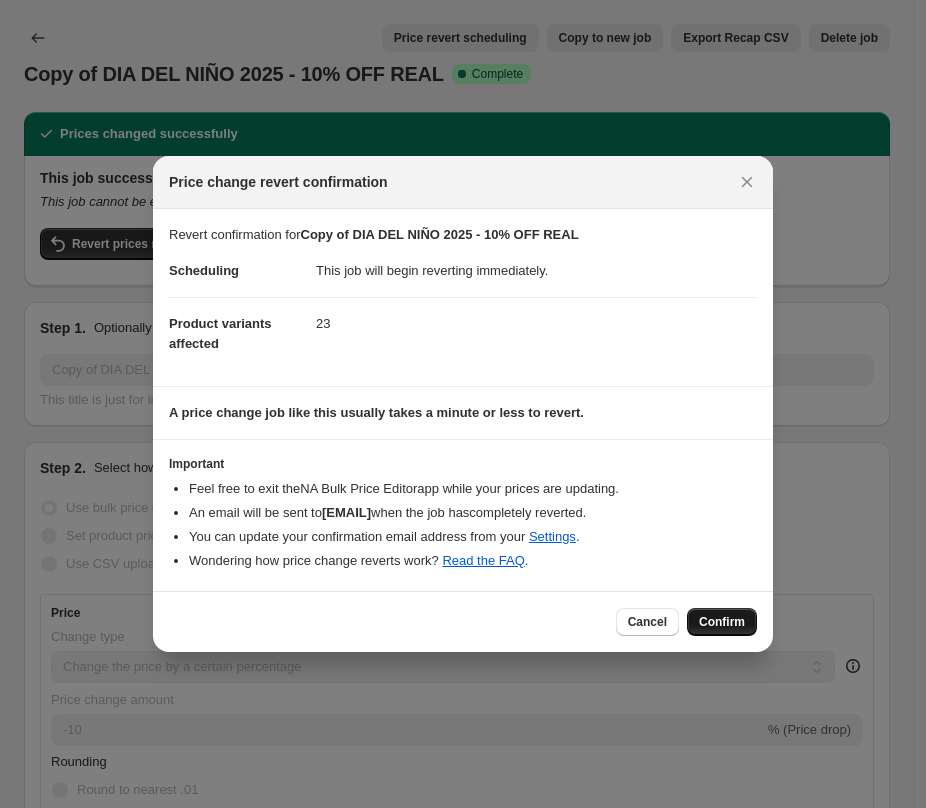 click on "Confirm" at bounding box center [722, 622] 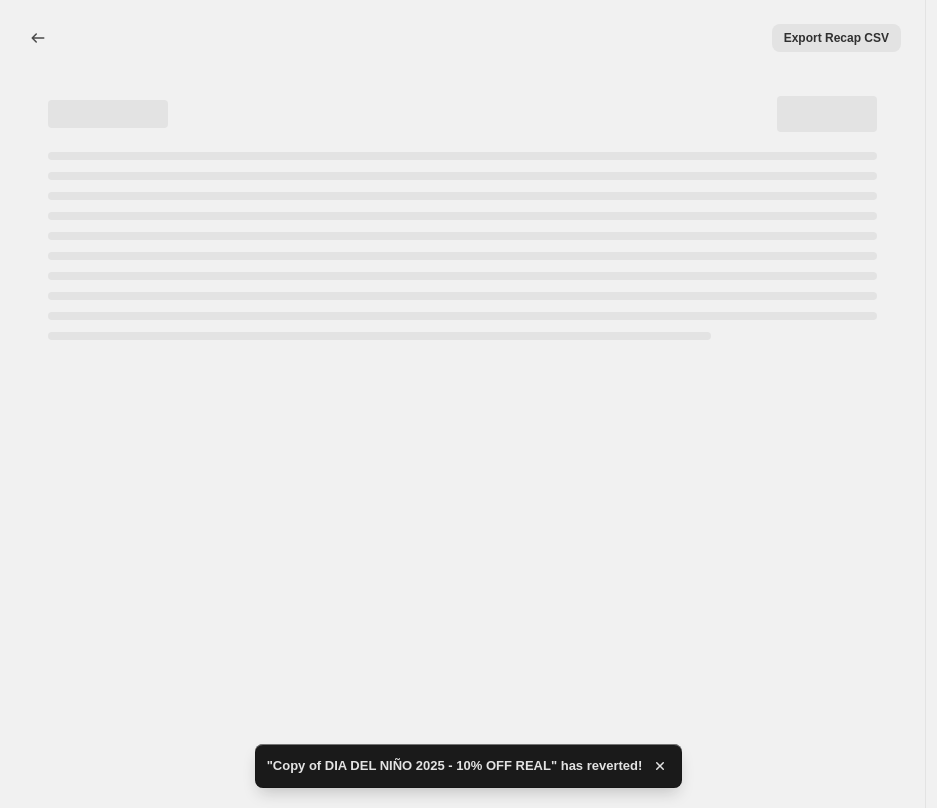 select on "percentage" 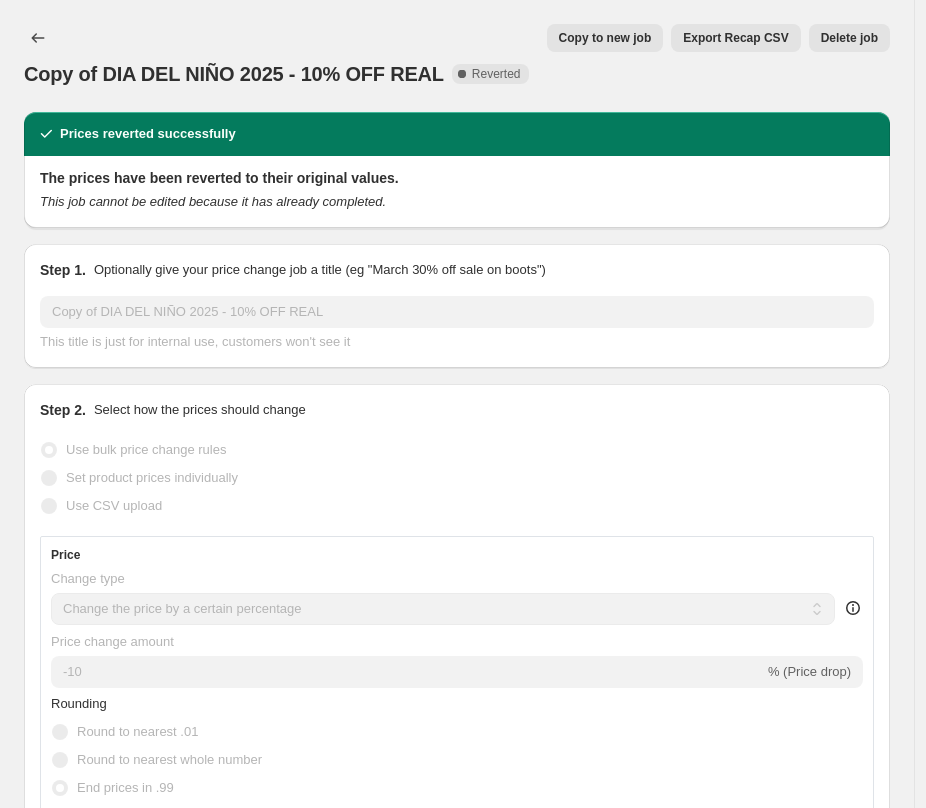 click on "Prices reverted successfully The prices have been reverted to their original values. This job cannot be edited because it has already completed. Step 1. Optionally give your price change job a title (eg "March 30% off sale on boots") Copy of DIA DEL NIÑO 2025 - 10% OFF REAL This title is just for internal use, customers won't see it Step 2. Select how the prices should change Use bulk price change rules Set product prices individually Use CSV upload Price Change type Change the price to a certain amount Change the price by a certain amount Change the price by a certain percentage Change the price to the current compare at price (price before sale) Change the price by a certain amount relative to the compare at price Change the price by a certain percentage relative to the compare at price Don't change the price Change the price by a certain percentage relative to the cost per item Change price to certain cost margin Change the price by a certain percentage Price change amount -10 % (Price drop) Rounding 23" at bounding box center [449, 1429] 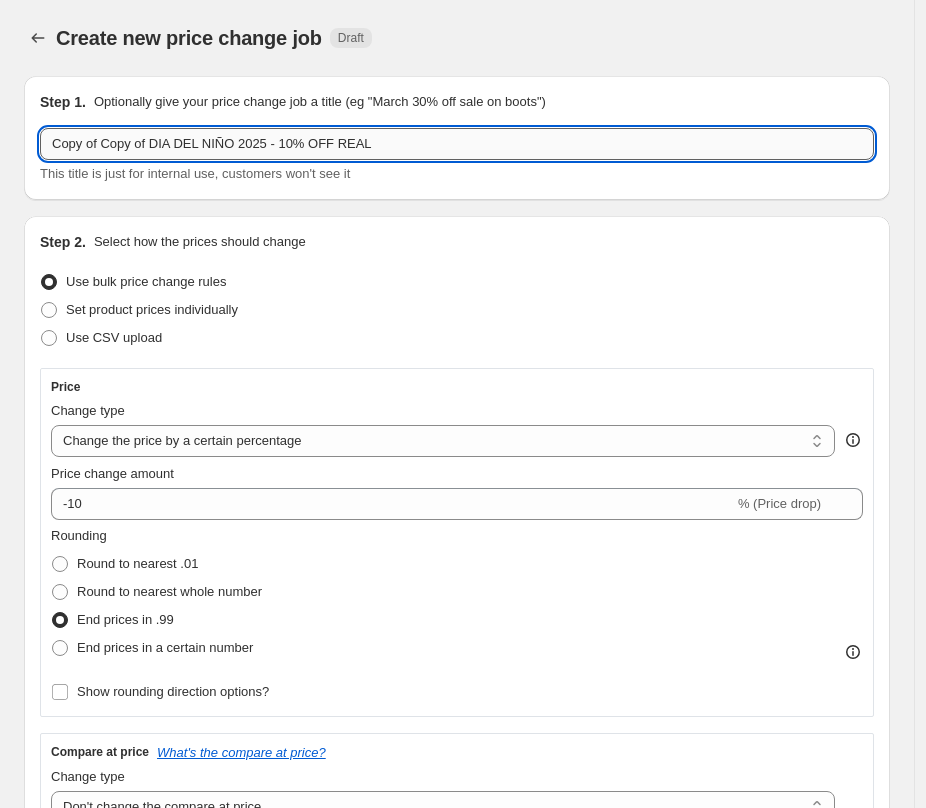 drag, startPoint x: 155, startPoint y: 144, endPoint x: 104, endPoint y: 146, distance: 51.0392 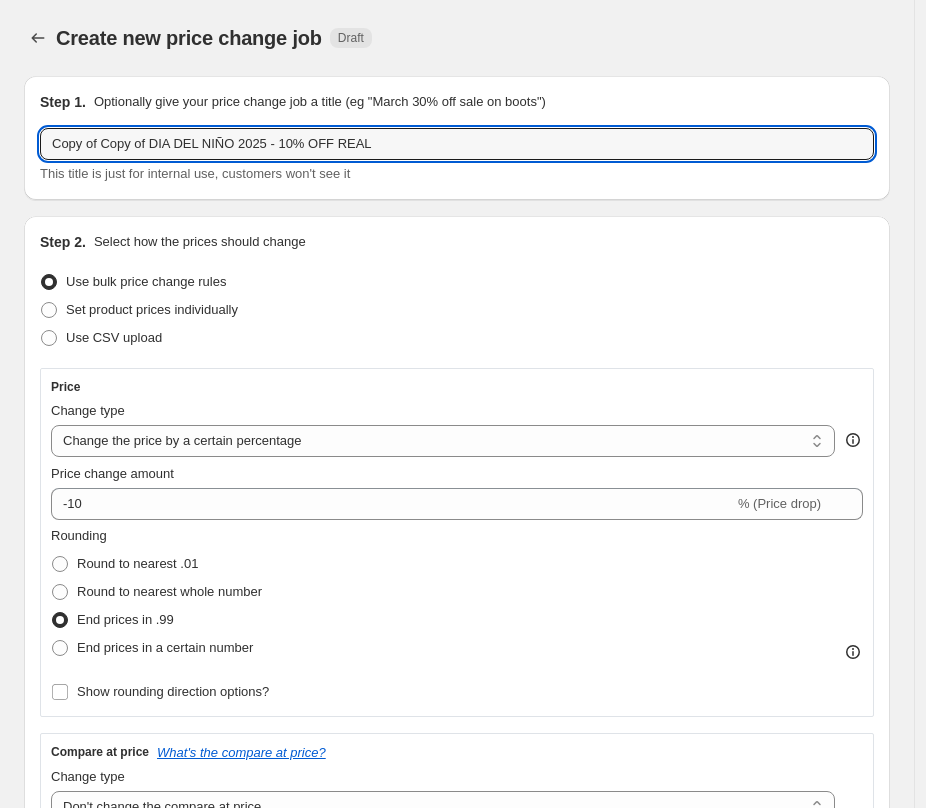 click on "Step 1. Optionally give your price change job a title (eg "March 30% off sale on boots") Copy of Copy of DIA DEL NIÑO 2025 - 10% OFF REAL This title is just for internal use, customers won't see it" at bounding box center (457, 138) 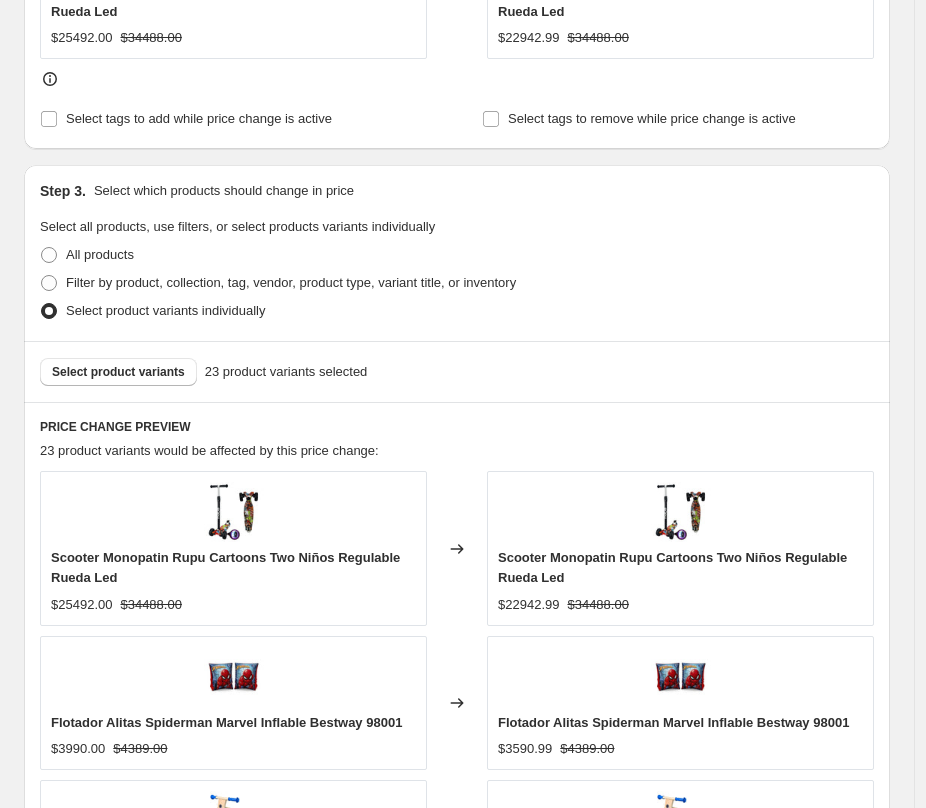 scroll, scrollTop: 0, scrollLeft: 0, axis: both 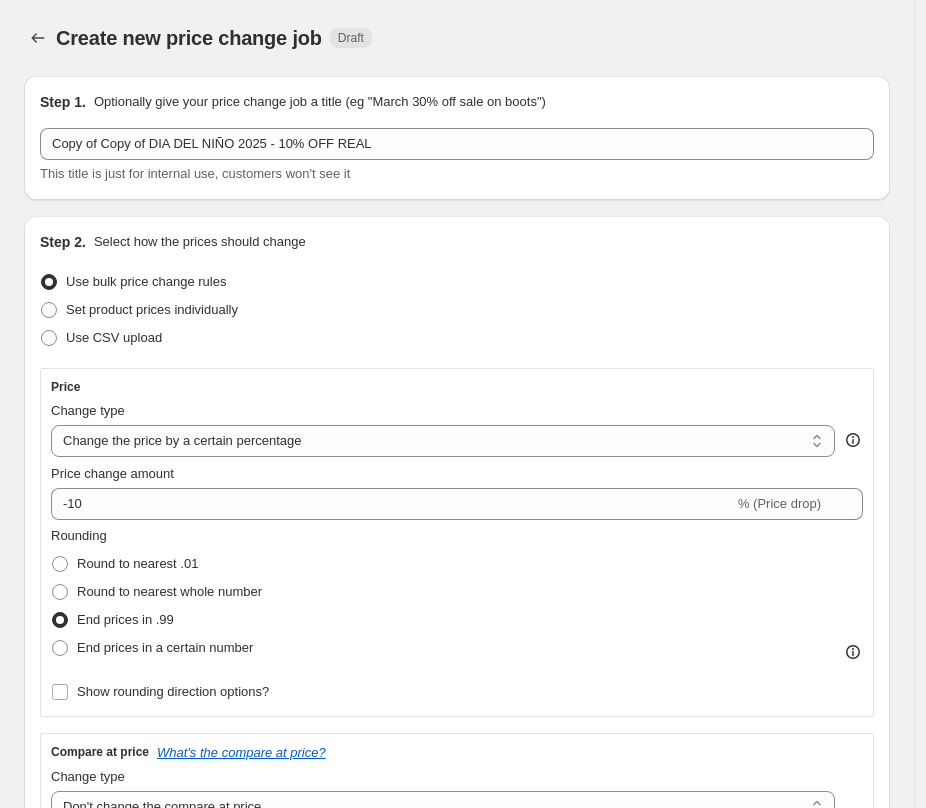 click on "Set product prices individually" at bounding box center [457, 310] 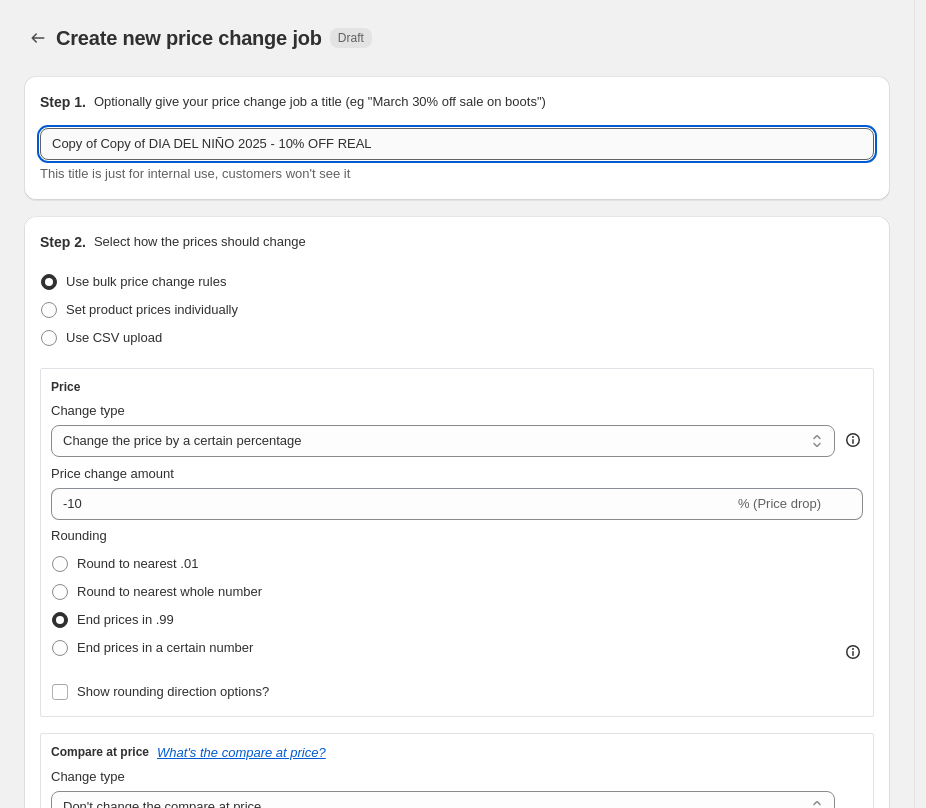 drag, startPoint x: 406, startPoint y: 138, endPoint x: 422, endPoint y: 142, distance: 16.492422 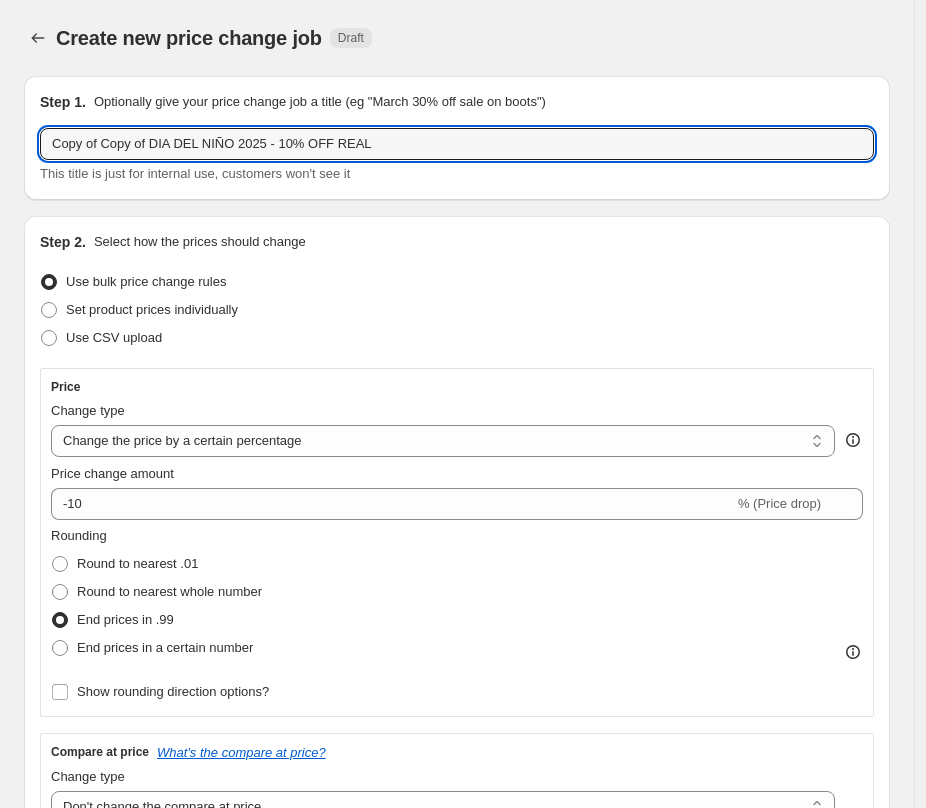 click on "Use CSV upload" at bounding box center (457, 338) 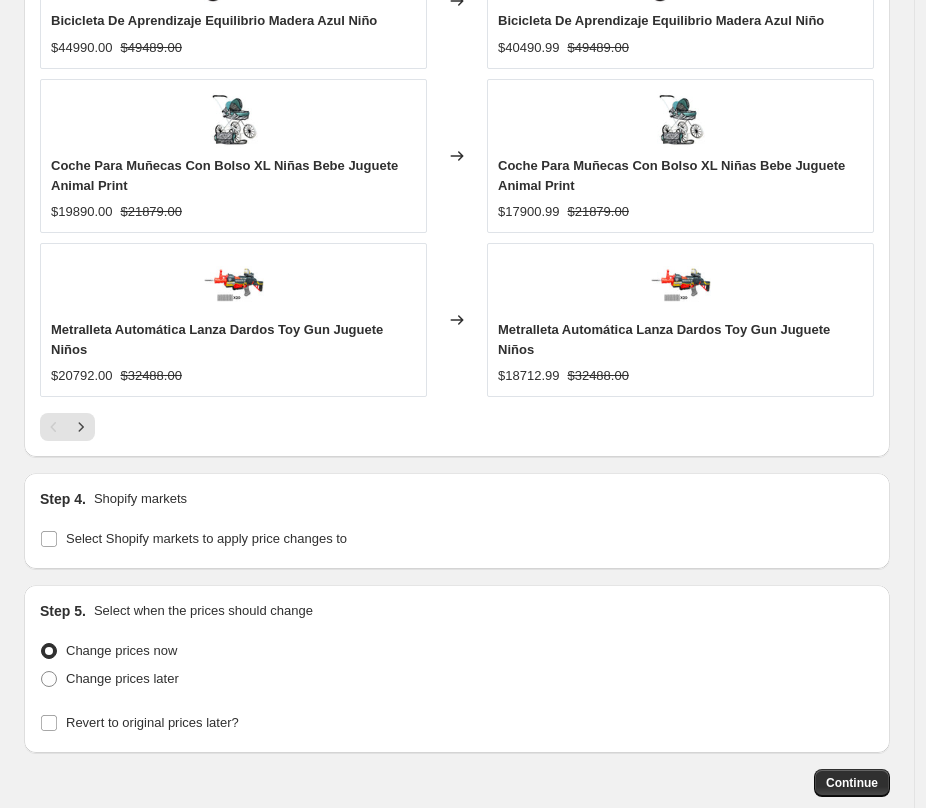scroll, scrollTop: 1952, scrollLeft: 0, axis: vertical 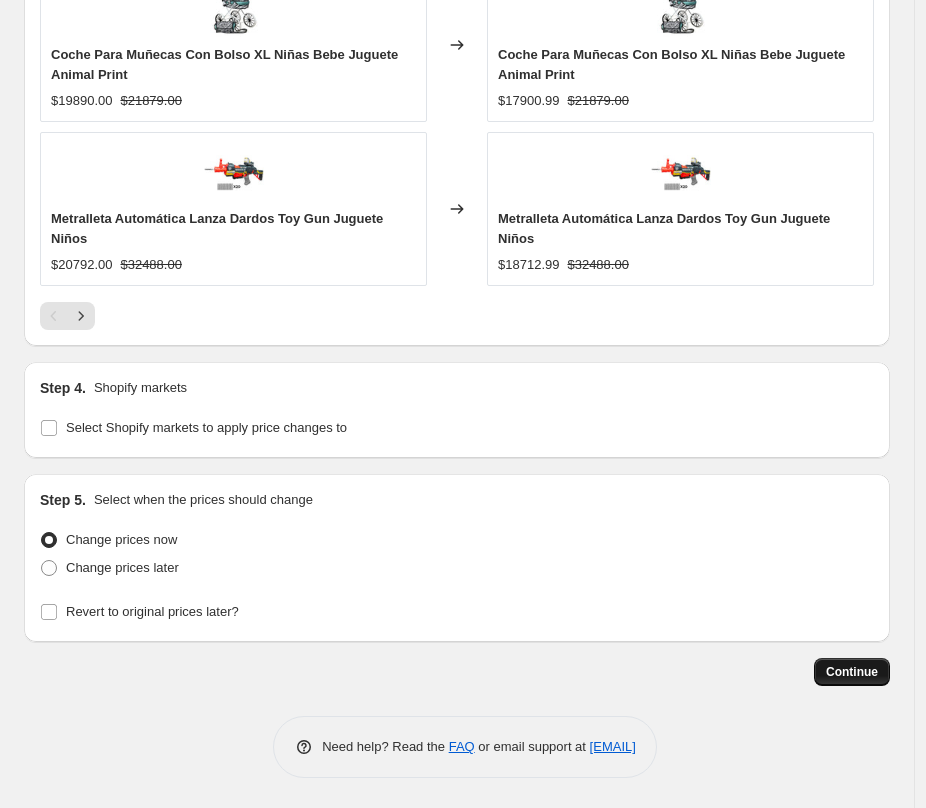 click on "Continue" at bounding box center (852, 672) 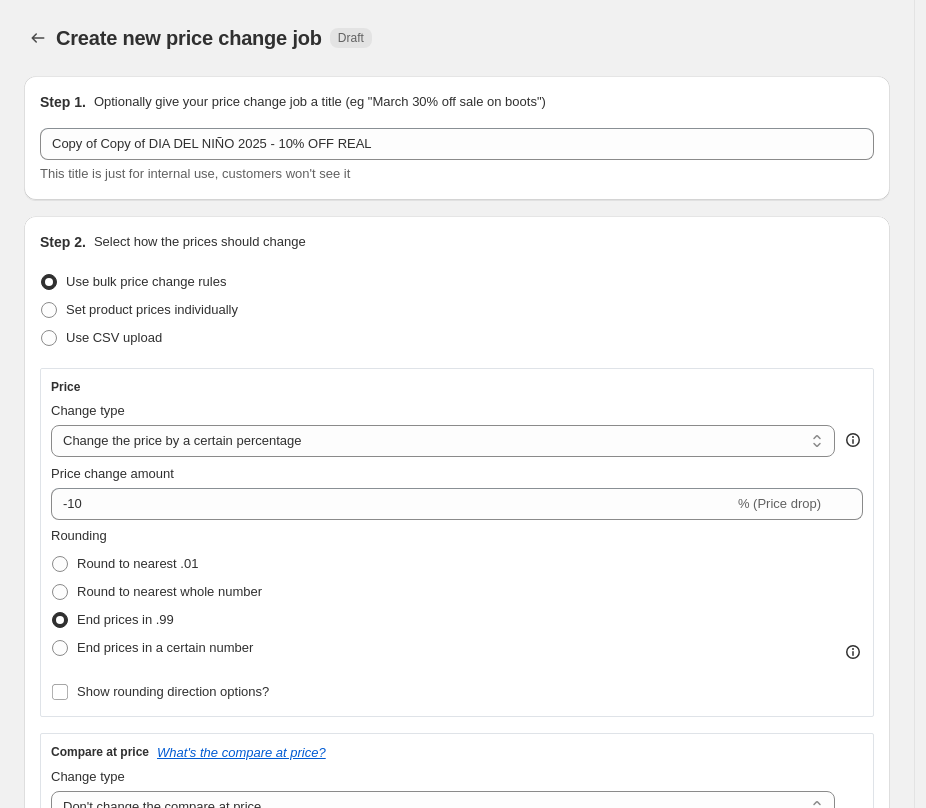 scroll, scrollTop: 1952, scrollLeft: 0, axis: vertical 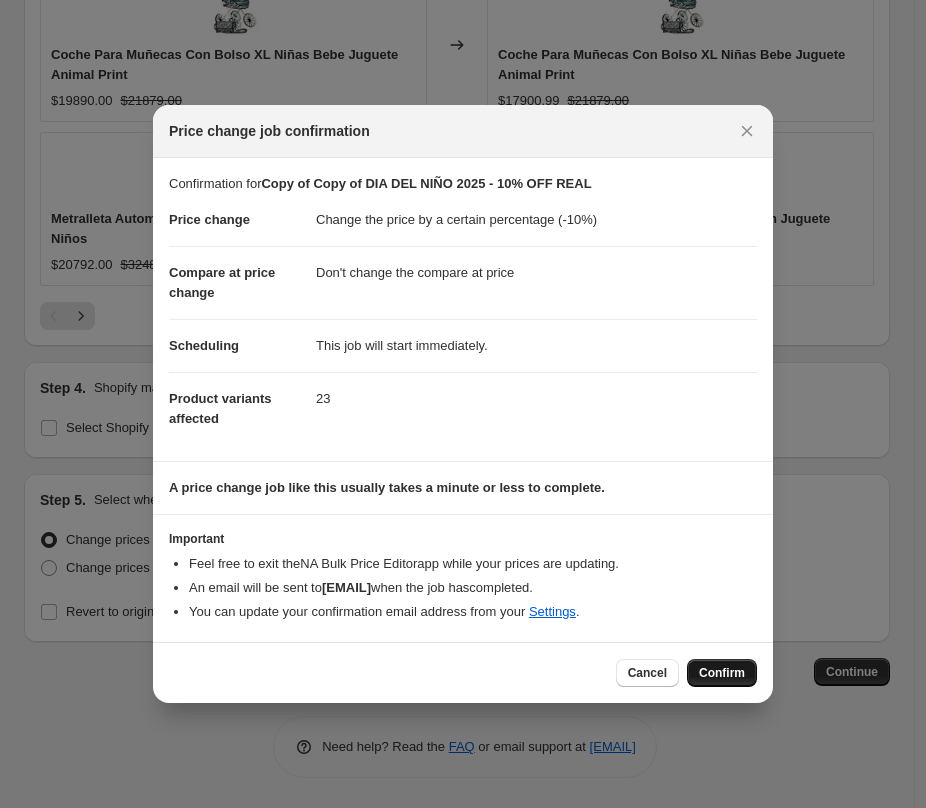 click on "Confirm" at bounding box center [722, 673] 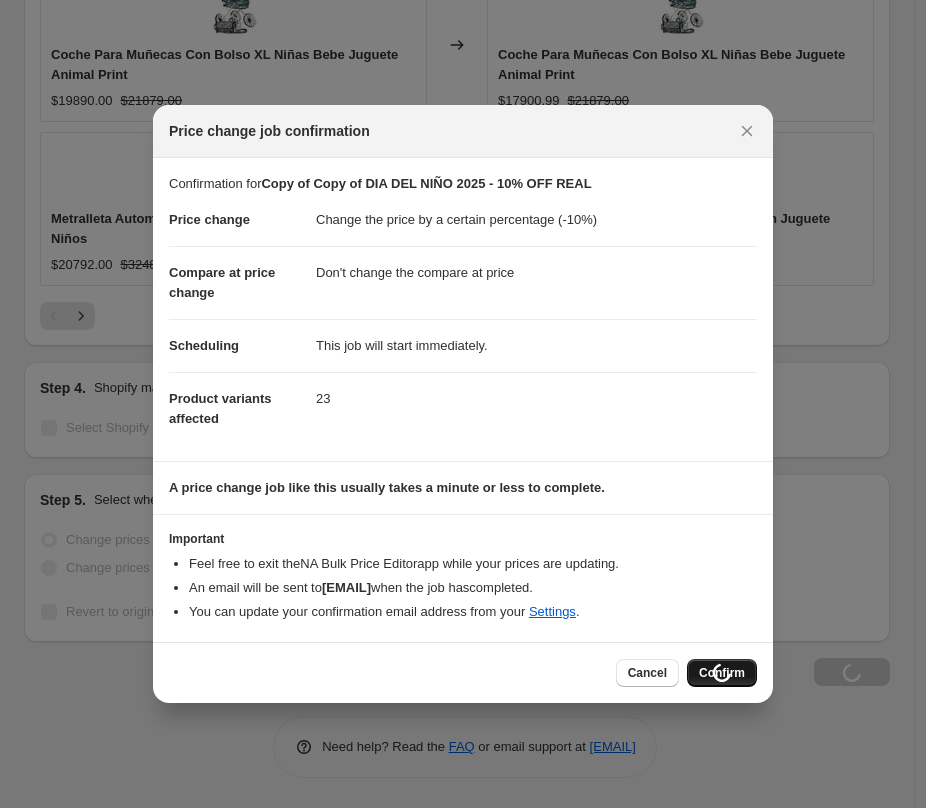 scroll, scrollTop: 2048, scrollLeft: 0, axis: vertical 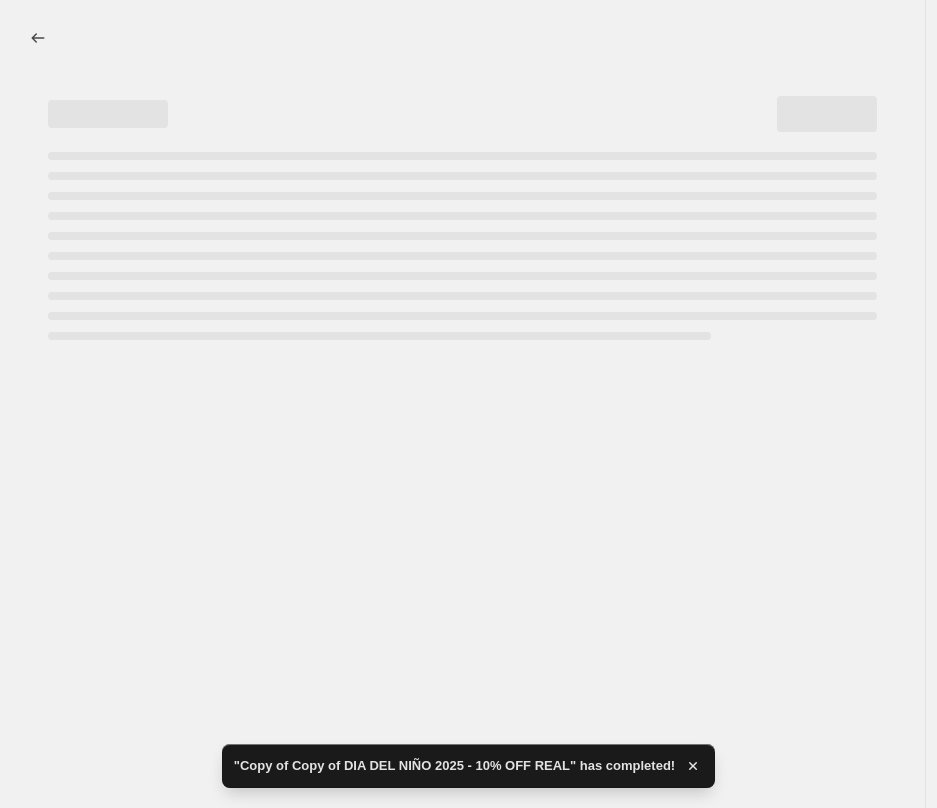 select on "percentage" 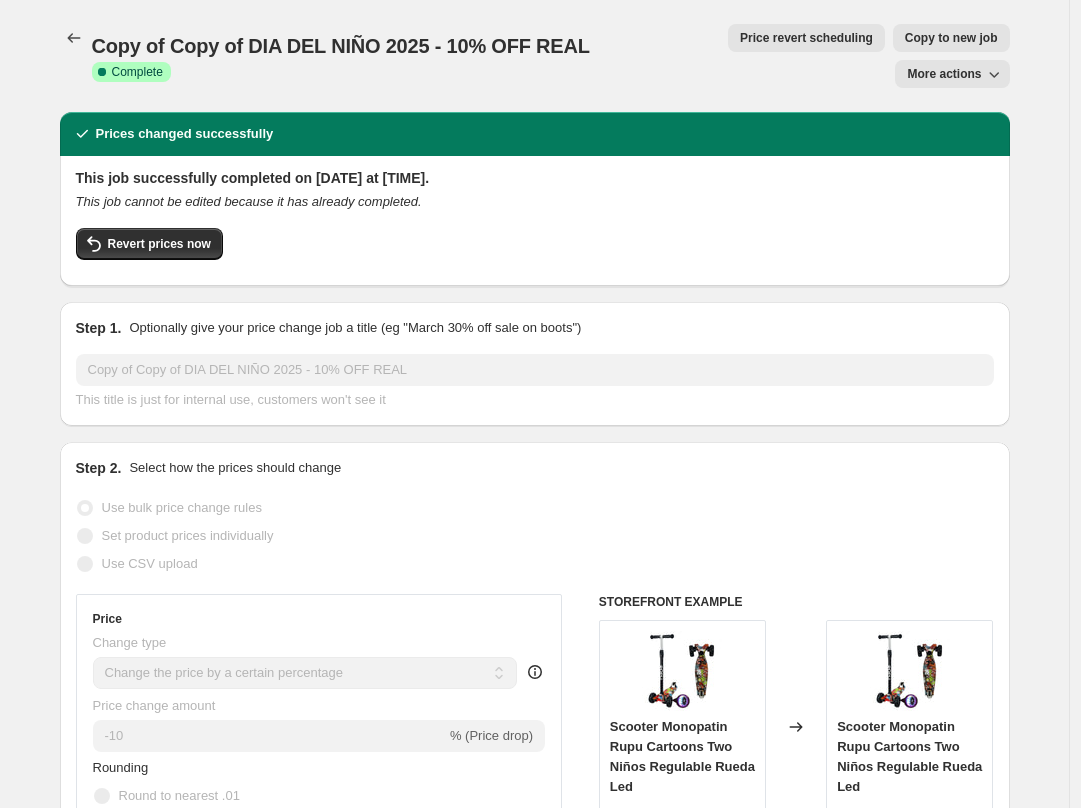 click on "Copy of Copy of DIA DEL NIÑO 2025 - 10% OFF REAL Success Complete Complete" at bounding box center [359, 56] 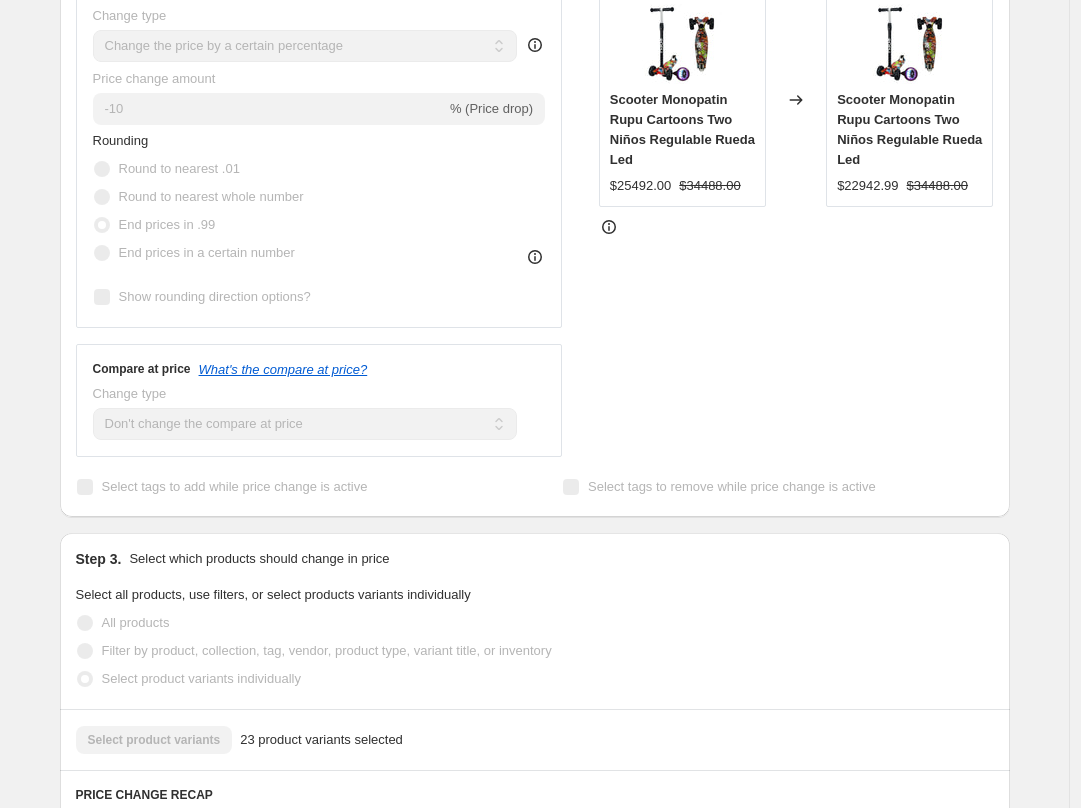scroll, scrollTop: 427, scrollLeft: 0, axis: vertical 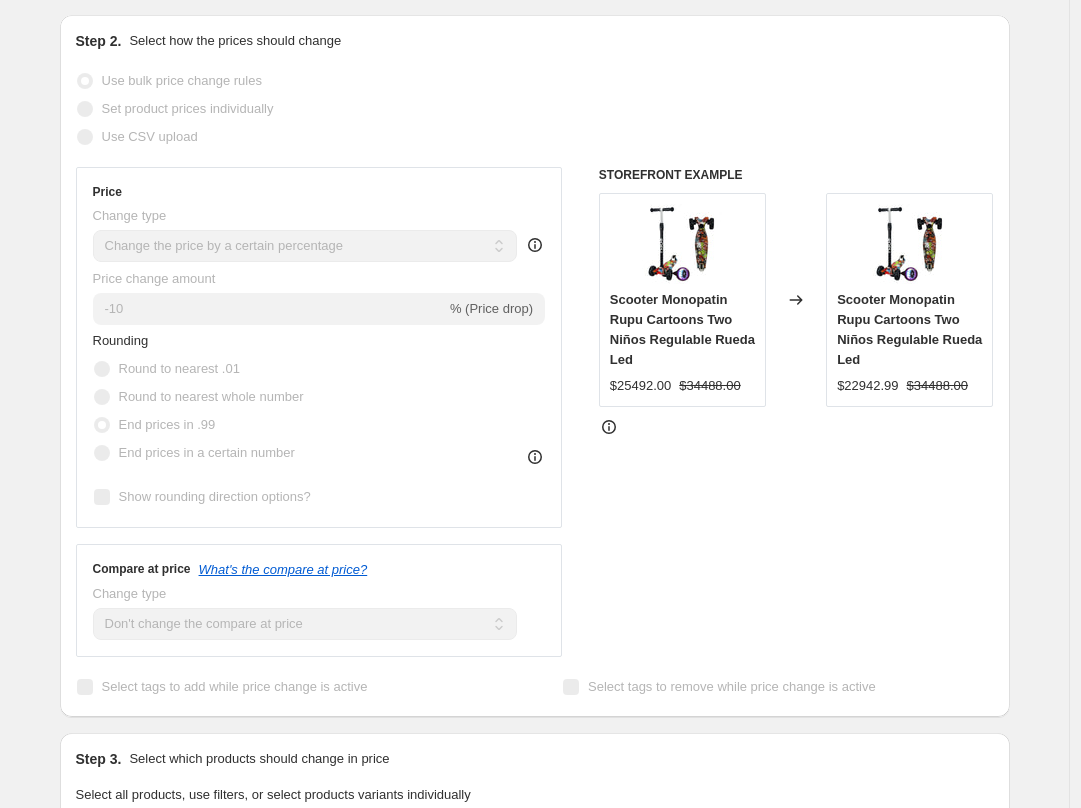 click on "STOREFRONT EXAMPLE Scooter Monopatin Rupu Cartoons Two Niños Regulable Rueda Led $25492.00 $34488.00 Changed to Scooter Monopatin Rupu Cartoons Two Niños Regulable Rueda Led $22942.99 $34488.00" at bounding box center [796, 412] 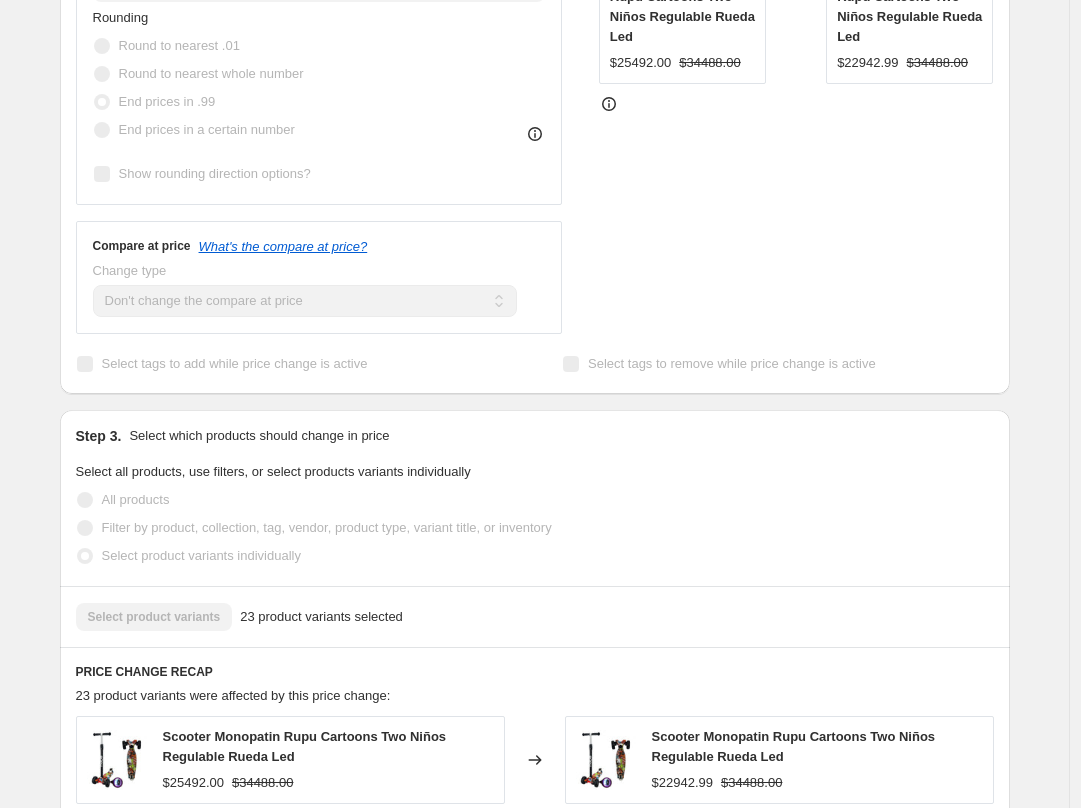 scroll, scrollTop: 753, scrollLeft: 0, axis: vertical 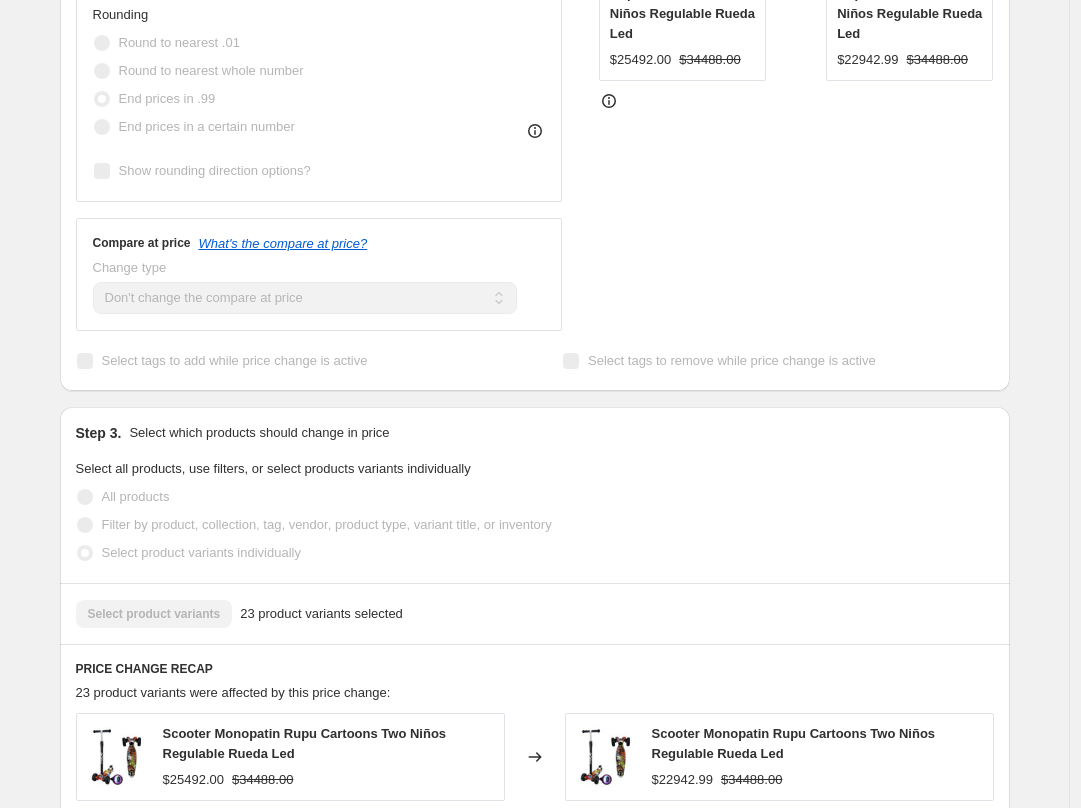 click on "All products" at bounding box center (535, 497) 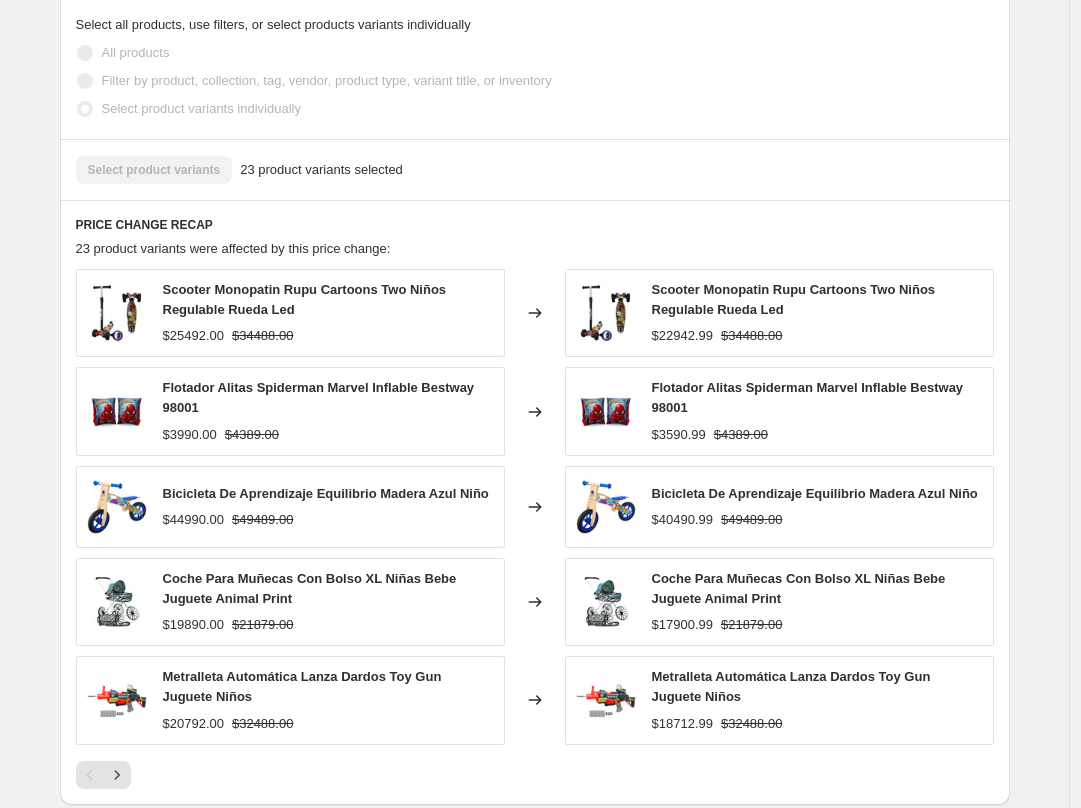 scroll, scrollTop: 1196, scrollLeft: 0, axis: vertical 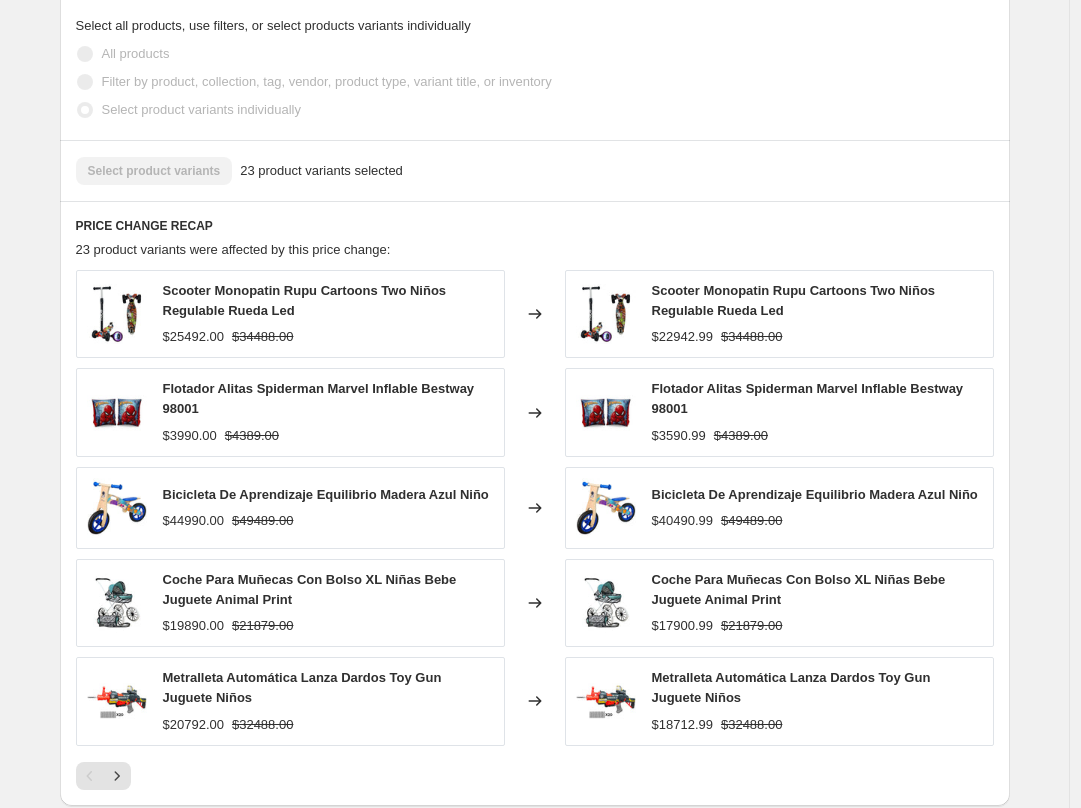 click on "Copy of Copy of DIA DEL NIÑO 2025 - 10% OFF REAL. This page is ready Copy of Copy of DIA DEL NIÑO 2025 - 10% OFF REAL Success Complete Complete Price revert scheduling Copy to new job Export Recap CSV Delete job More actions Price revert scheduling Copy to new job More actions Prices changed successfully This job successfully completed on [DATE] at [TIME]. This job cannot be edited because it has already completed. Revert prices now Step 1. Optionally give your price change job a title (eg "March 30% off sale on boots") Copy of Copy of DIA DEL NIÑO 2025 - 10% OFF REAL This title is just for internal use, customers won't see it Step 2. Select how the prices should change Use bulk price change rules Set product prices individually Use CSV upload Price Change type Change the price to a certain amount Change the price by a certain amount Change the price by a certain percentage Change the price to the current compare at price (price before sale) Don't change the price Price change amount -10 23" at bounding box center (535, -6) 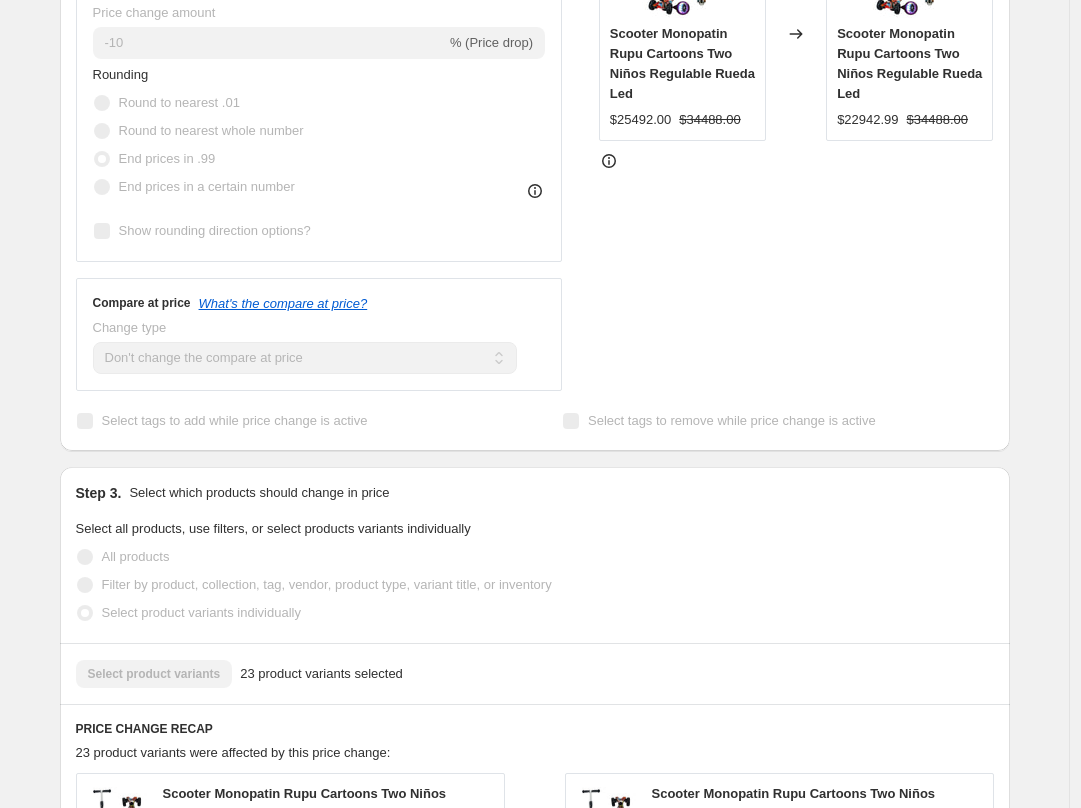 scroll, scrollTop: 0, scrollLeft: 0, axis: both 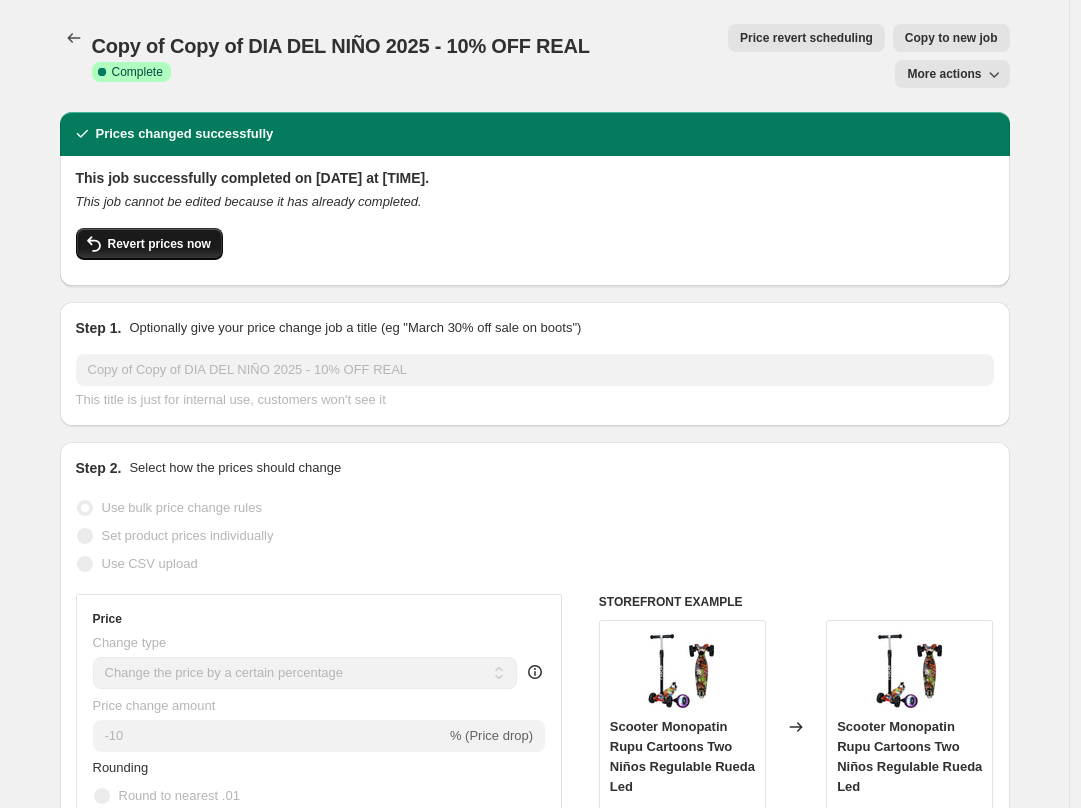 click on "Revert prices now" at bounding box center (149, 244) 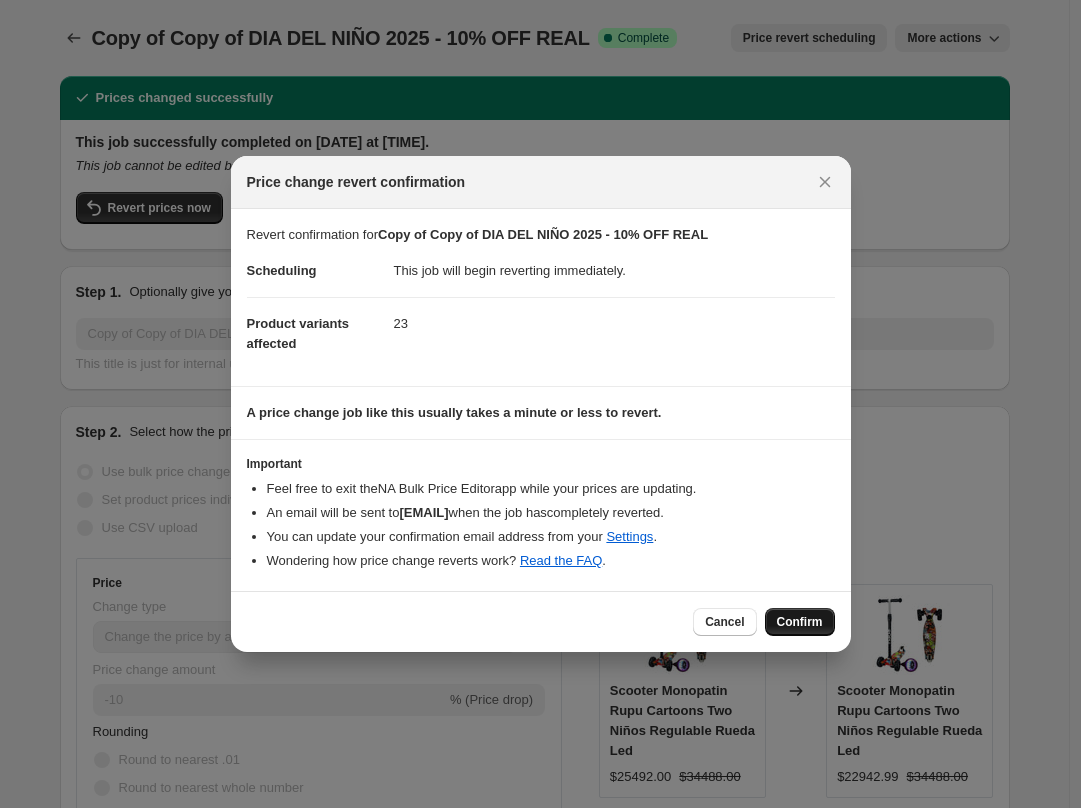 click on "Confirm" at bounding box center [800, 622] 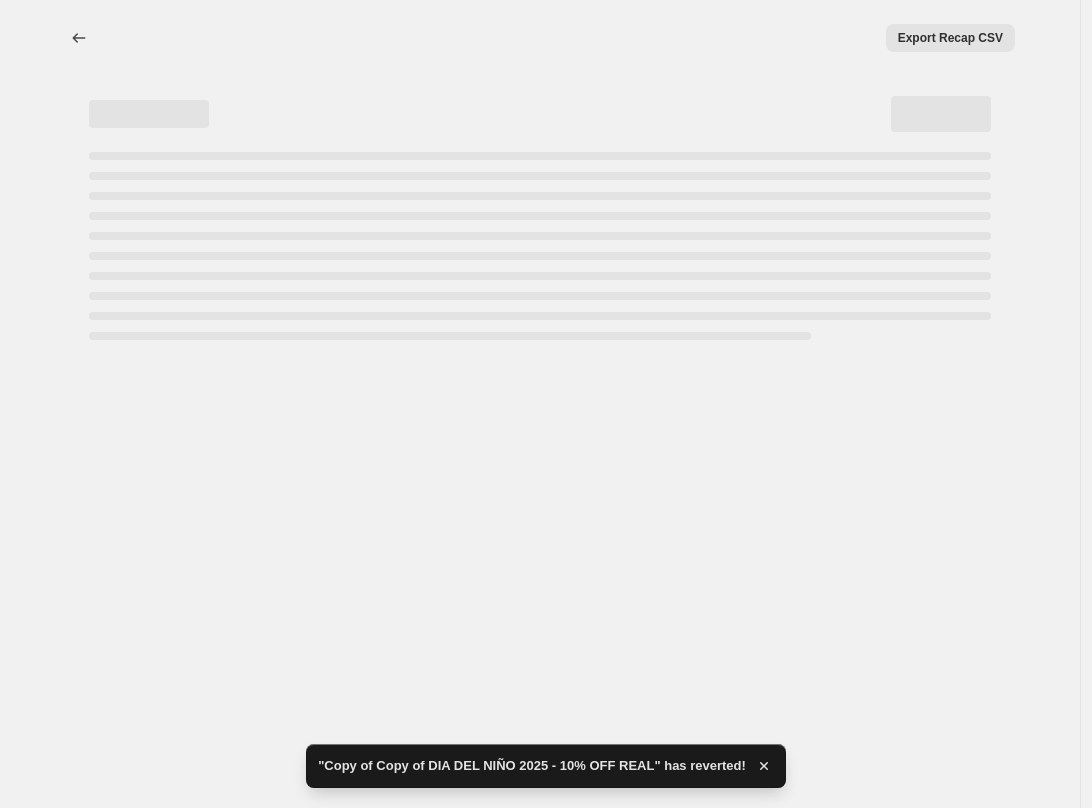 select on "percentage" 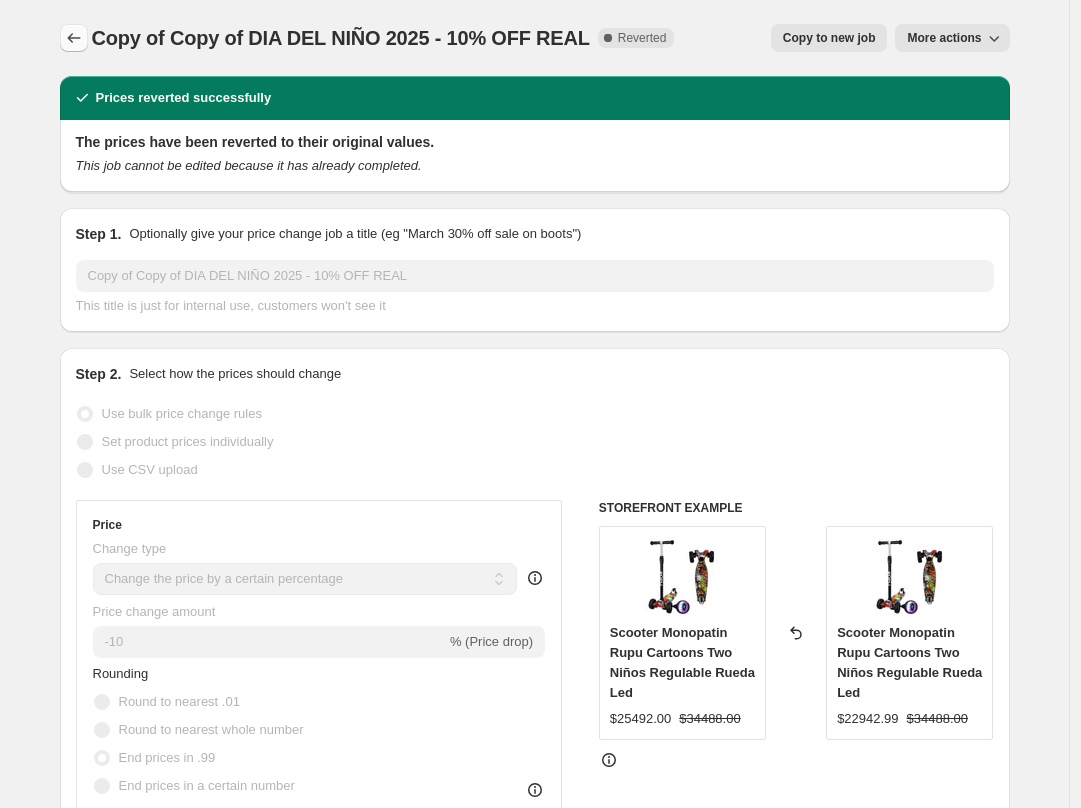 click 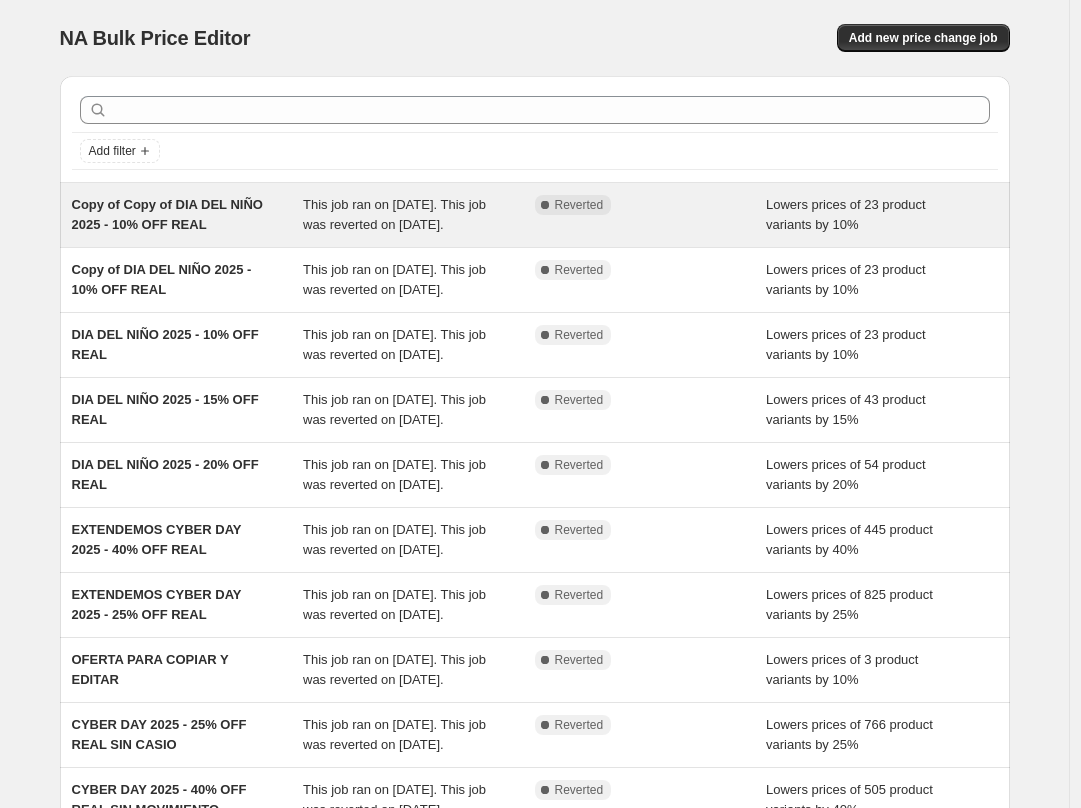 click on "Copy of Copy of DIA DEL NIÑO 2025 - 10% OFF REAL" at bounding box center (188, 215) 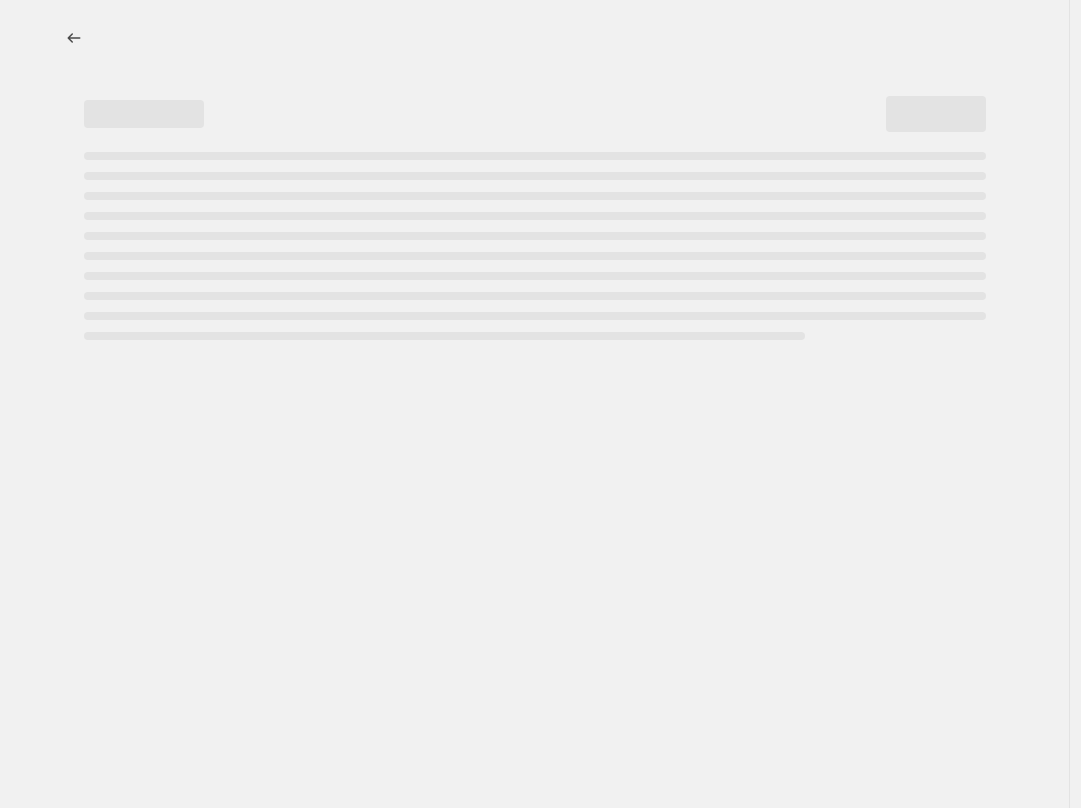 select on "percentage" 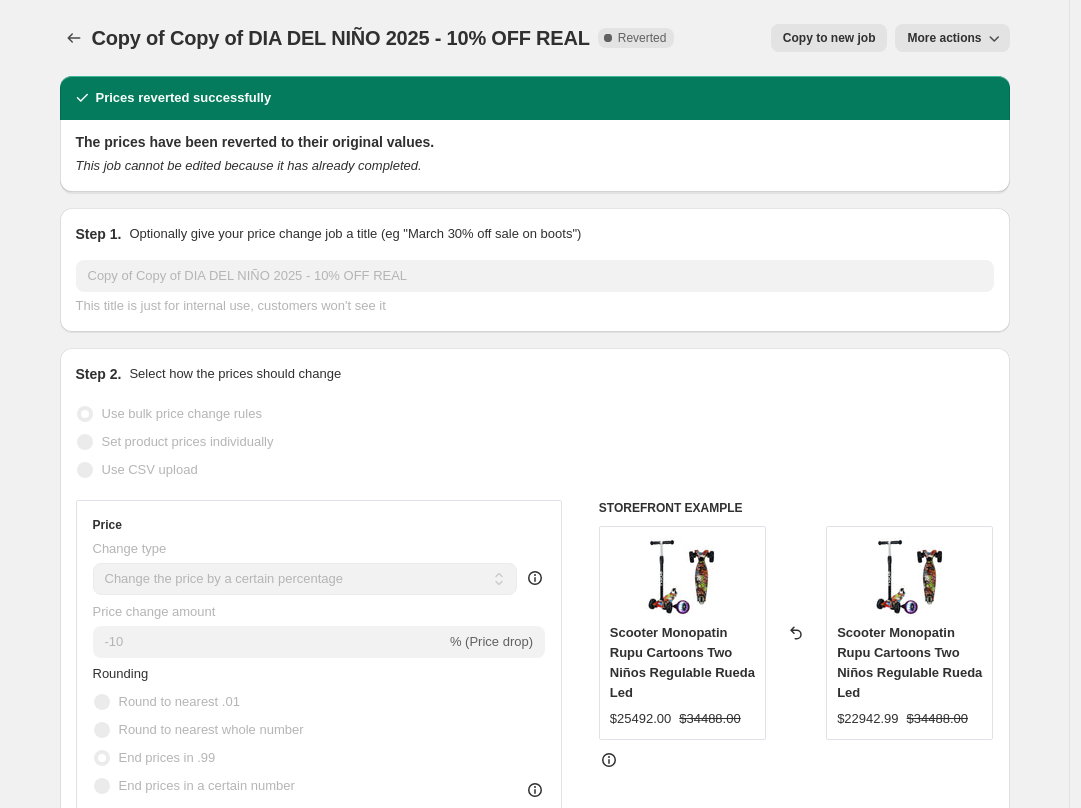 click on "More actions" at bounding box center (952, 38) 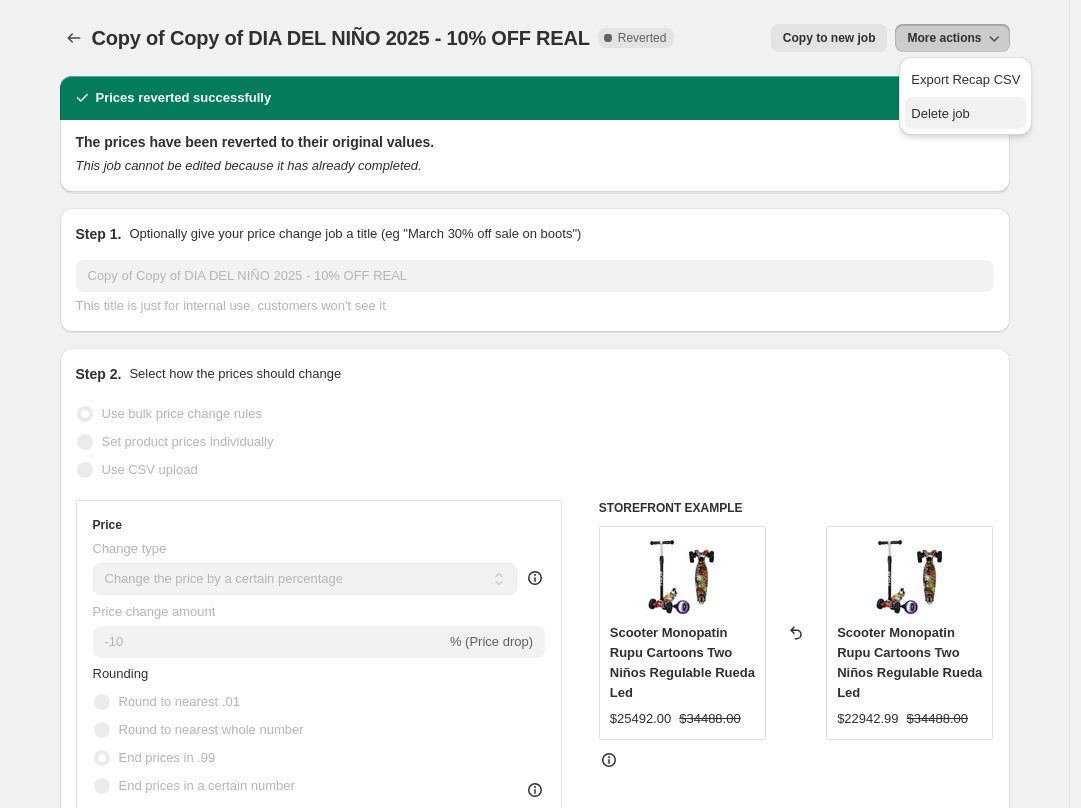 click on "Delete job" at bounding box center [940, 113] 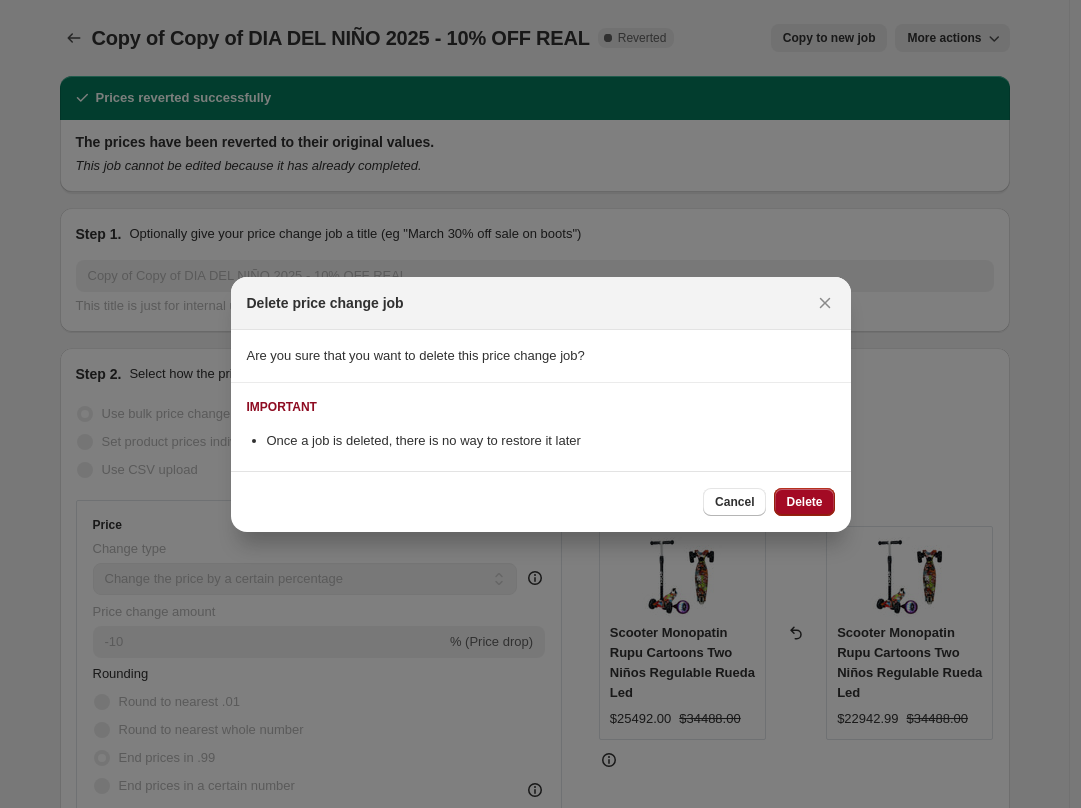 click on "Delete" at bounding box center (804, 502) 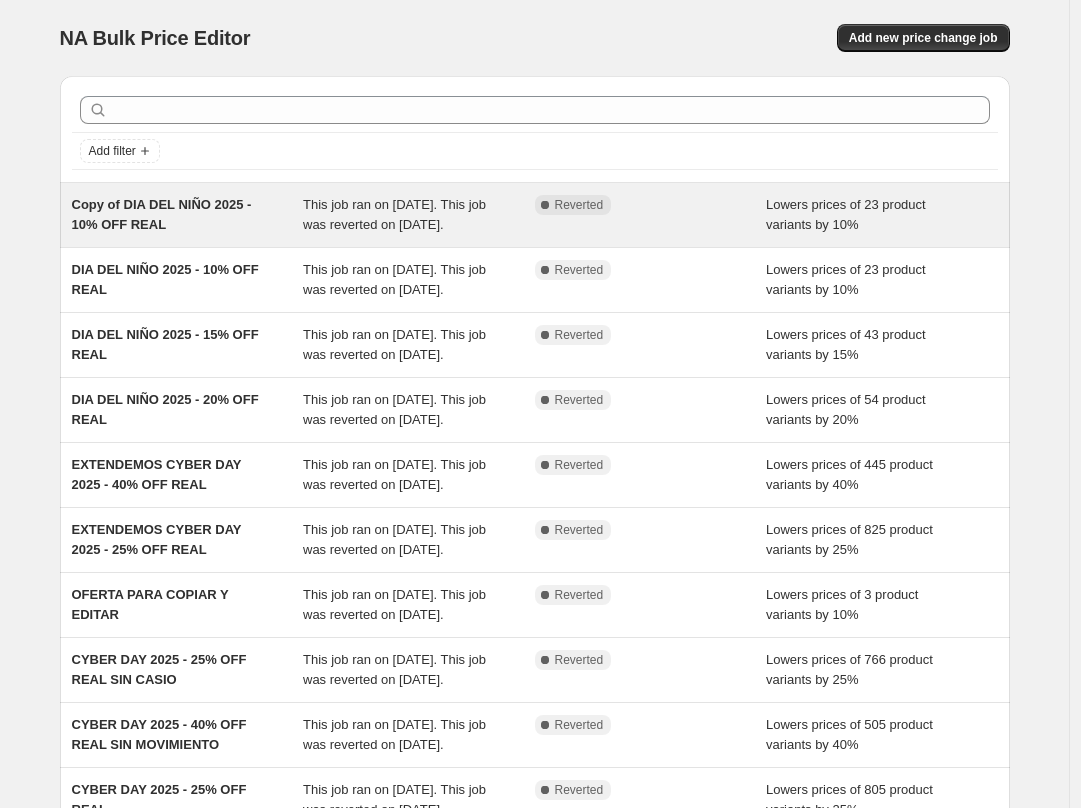 click on "Copy of DIA DEL NIÑO 2025 - 10% OFF REAL" at bounding box center (188, 215) 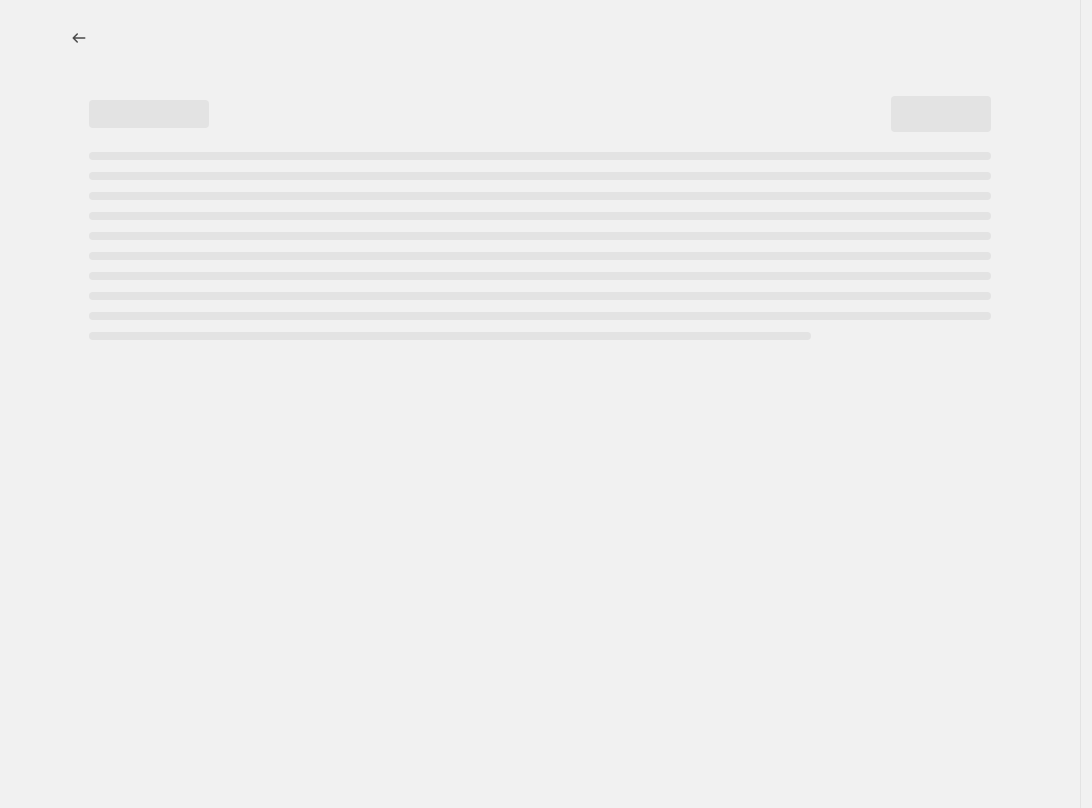 select on "percentage" 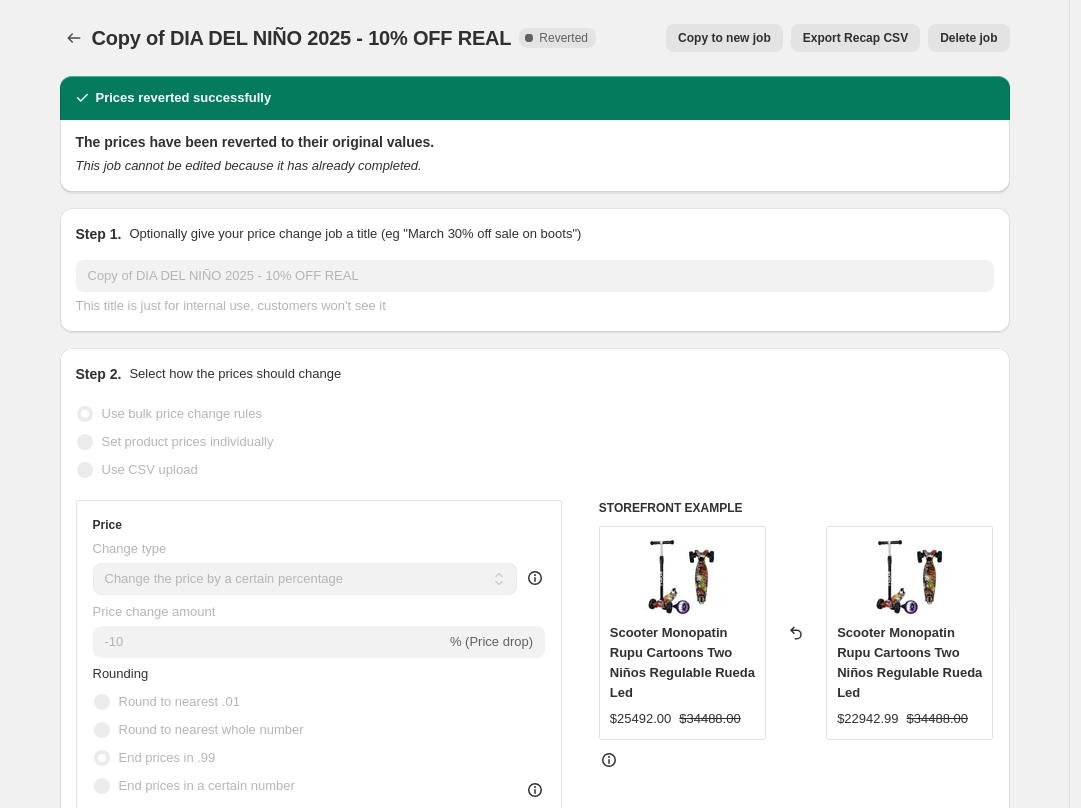 click on "Delete job" at bounding box center [968, 38] 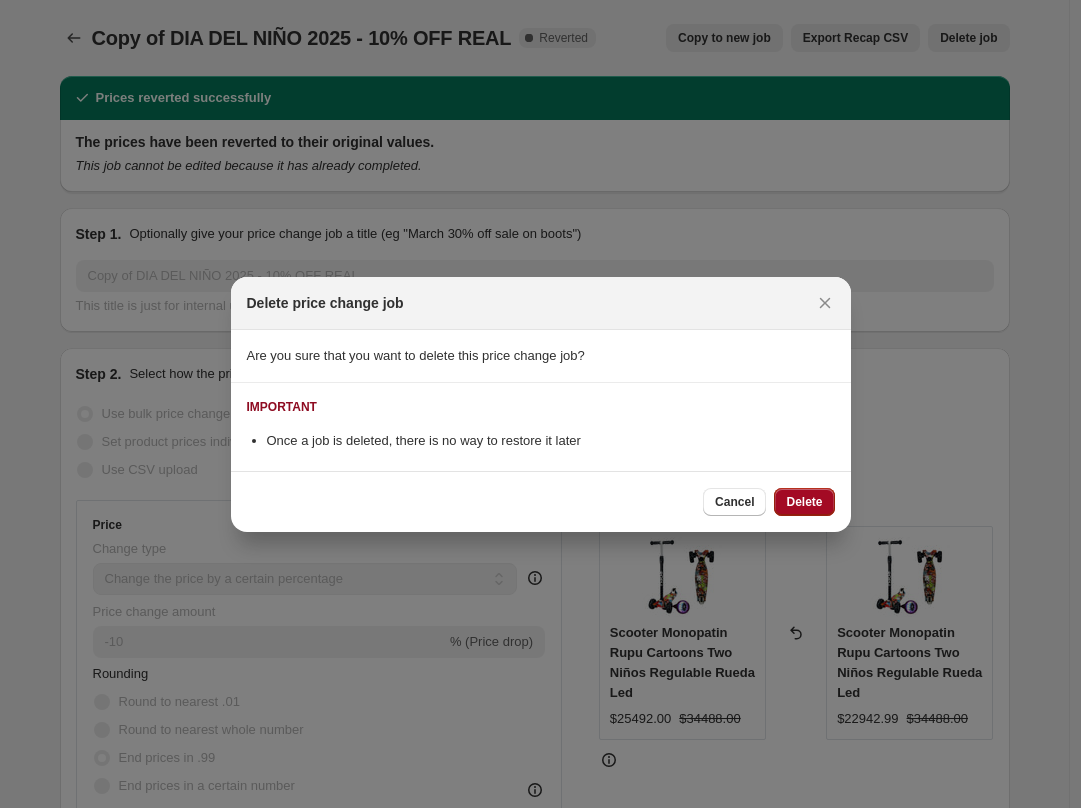 click on "Delete" at bounding box center [804, 502] 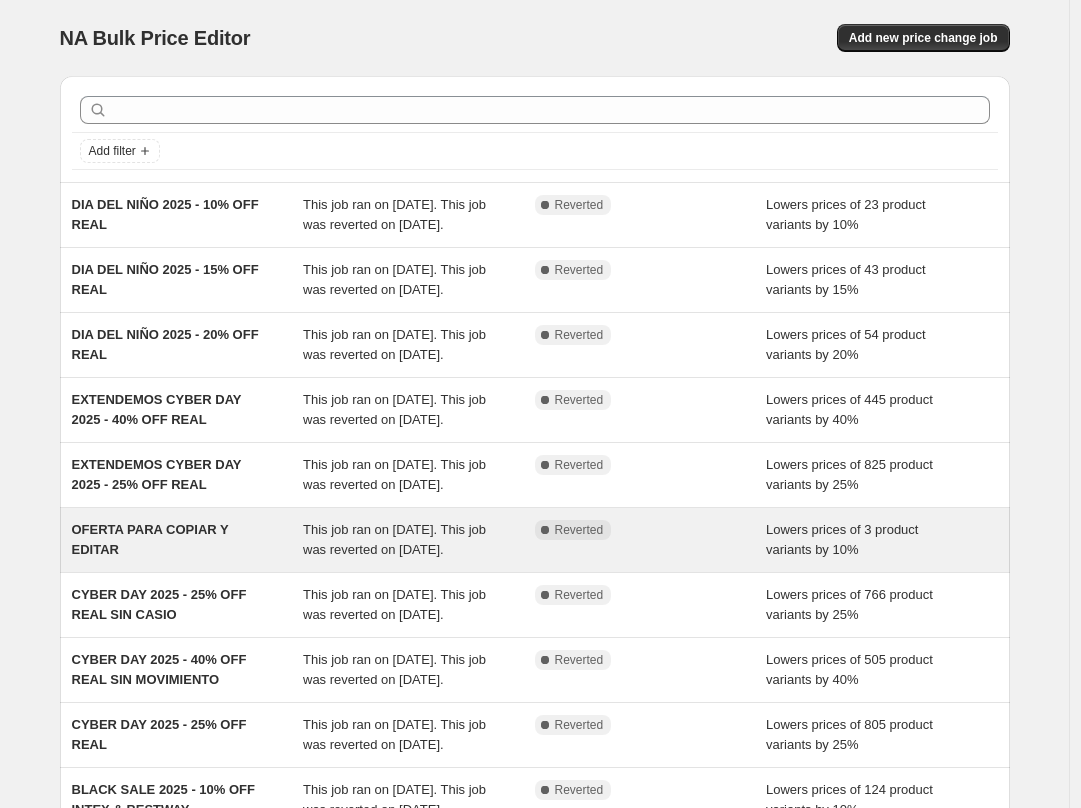 click on "OFERTA PARA COPIAR Y EDITAR" at bounding box center [188, 540] 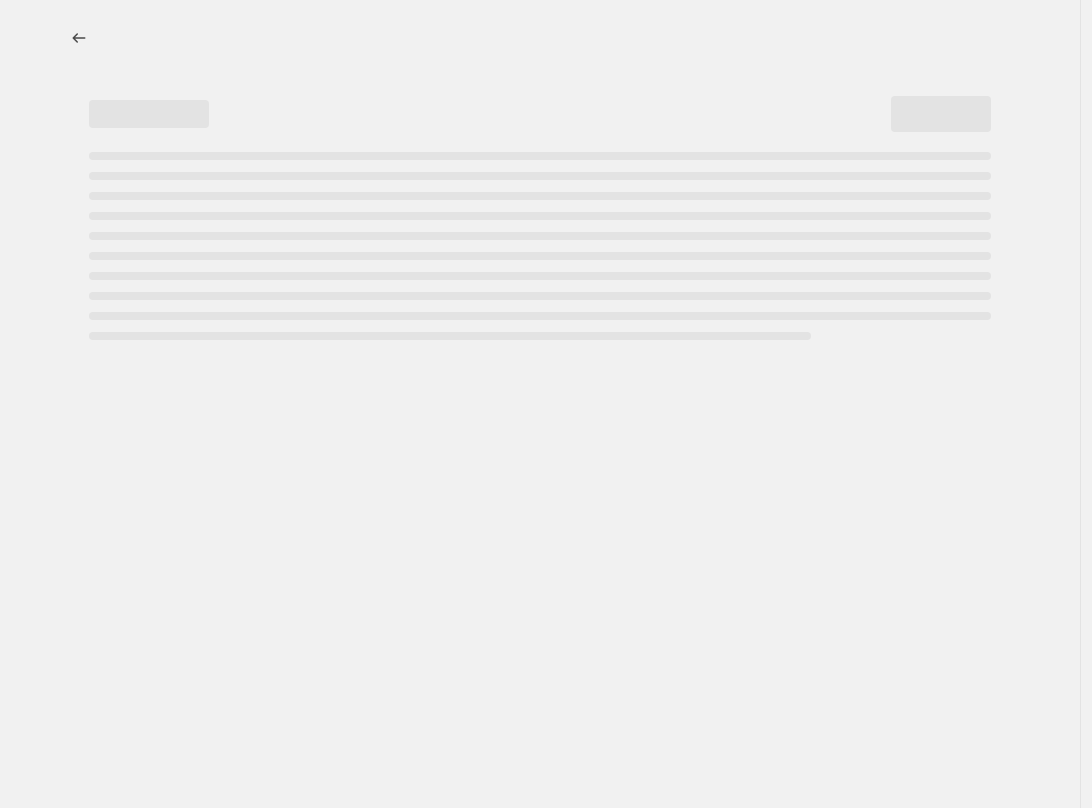 select on "percentage" 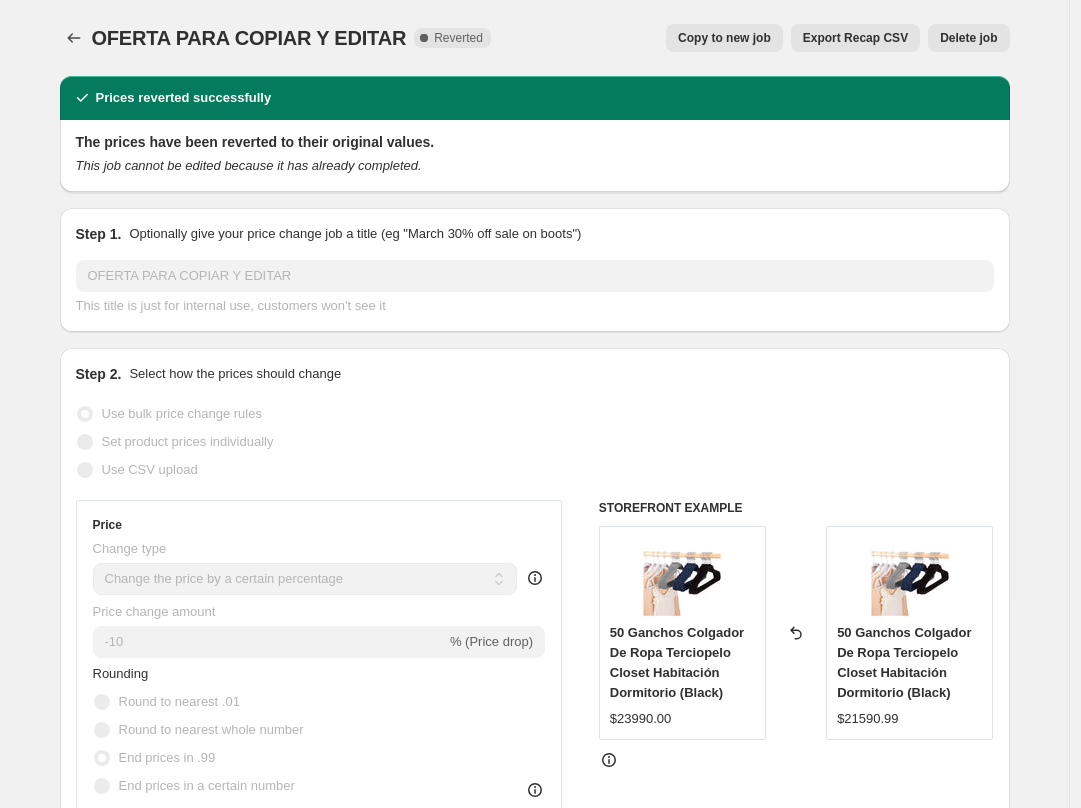 click on "Copy to new job" at bounding box center (724, 38) 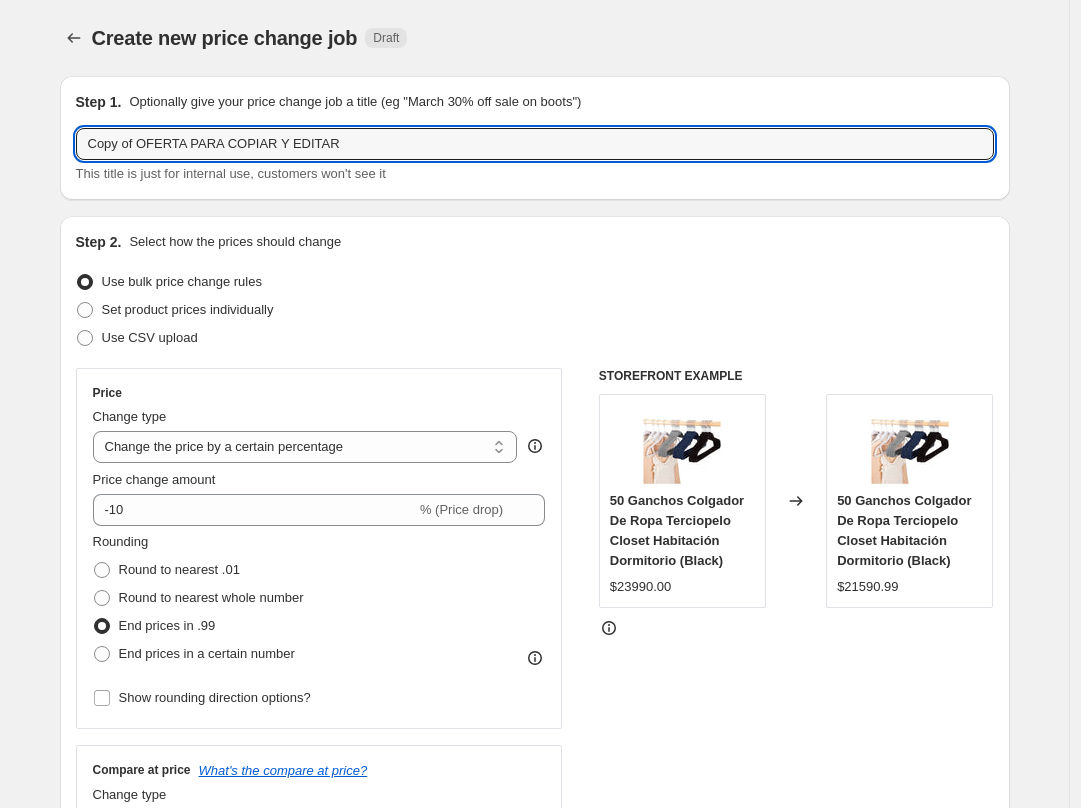 drag, startPoint x: 360, startPoint y: 146, endPoint x: 55, endPoint y: 123, distance: 305.866 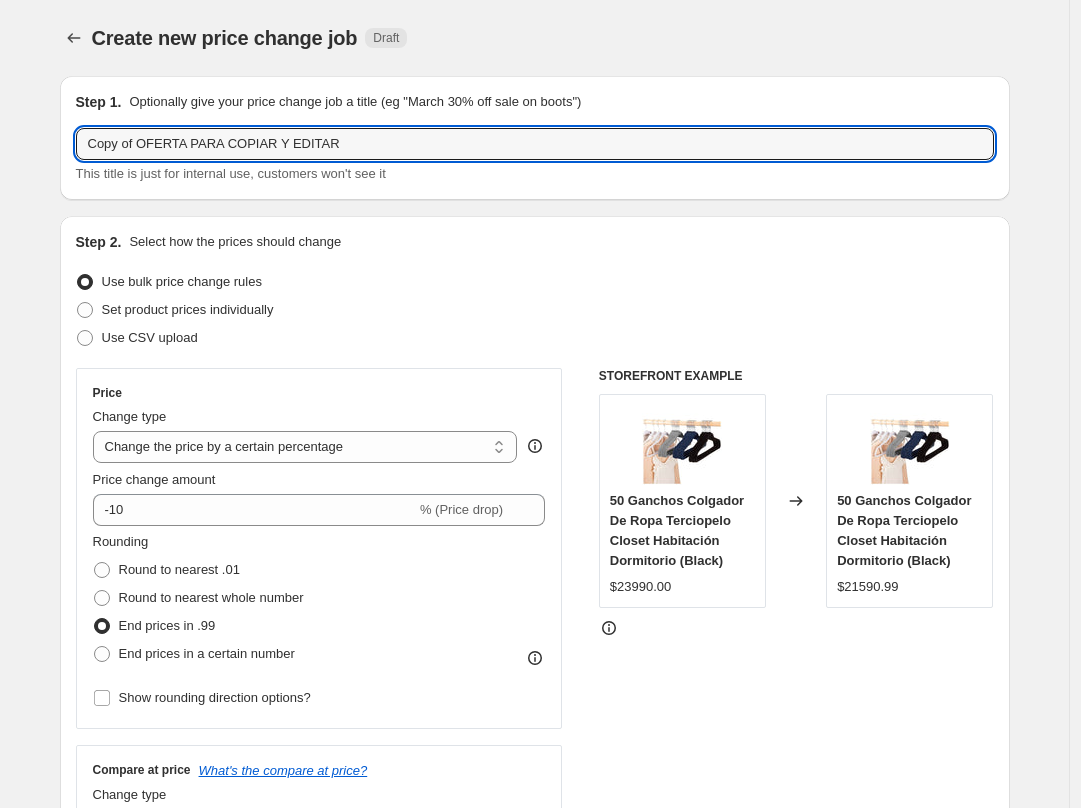 click on "Step 1. Optionally give your price change job a title (eg "March 30% off sale on boots") Copy of OFERTA PARA COPIAR Y EDITAR This title is just for internal use, customers won't see it Step 2. Select how the prices should change Use bulk price change rules Set product prices individually Use CSV upload Price Change type Change the price to a certain amount Change the price by a certain amount Change the price by a certain percentage Change the price to the current compare at price (price before sale) Change the price by a certain amount relative to the compare at price Change the price by a certain percentage relative to the compare at price Don't change the price Change the price by a certain percentage relative to the cost per item Change price to certain cost margin Change the price by a certain percentage Price change amount -10 % (Price drop) Rounding Round to nearest .01 Round to nearest whole number End prices in .99 End prices in a certain number Show rounding direction options? Compare at price 3" at bounding box center (527, 972) 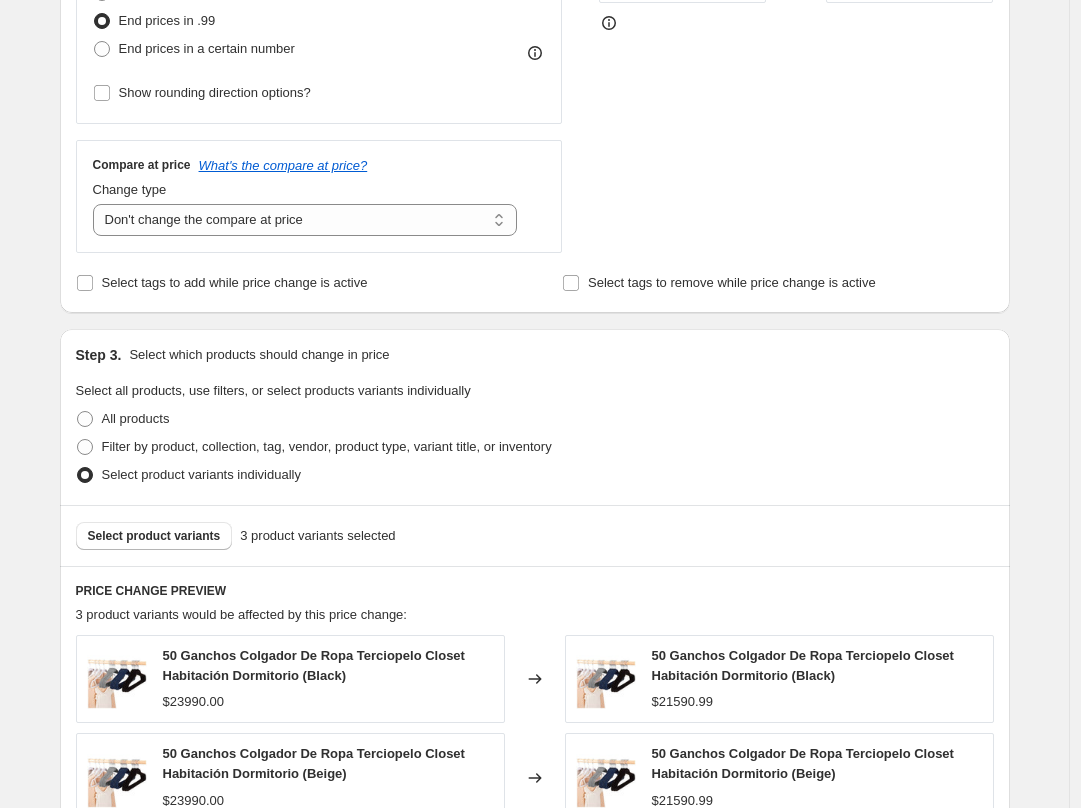 scroll, scrollTop: 707, scrollLeft: 0, axis: vertical 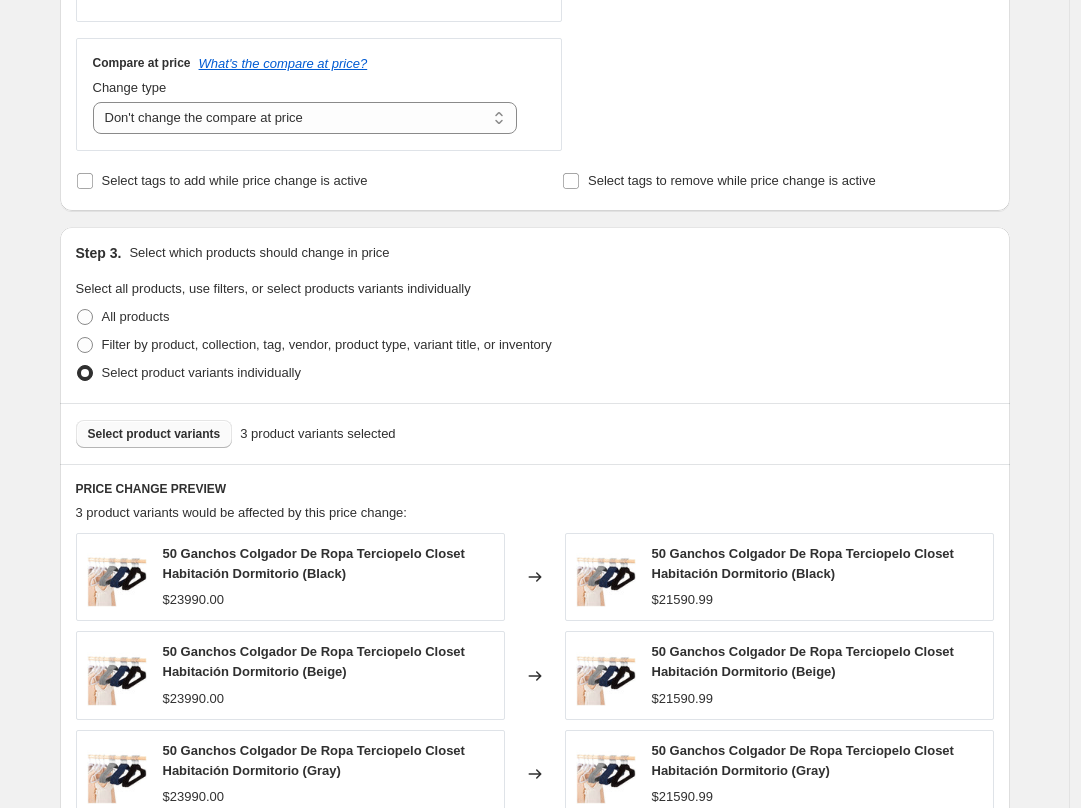 type on "10% OFF PARA REVISIÓN DE PRECIO ING. MAIKOL" 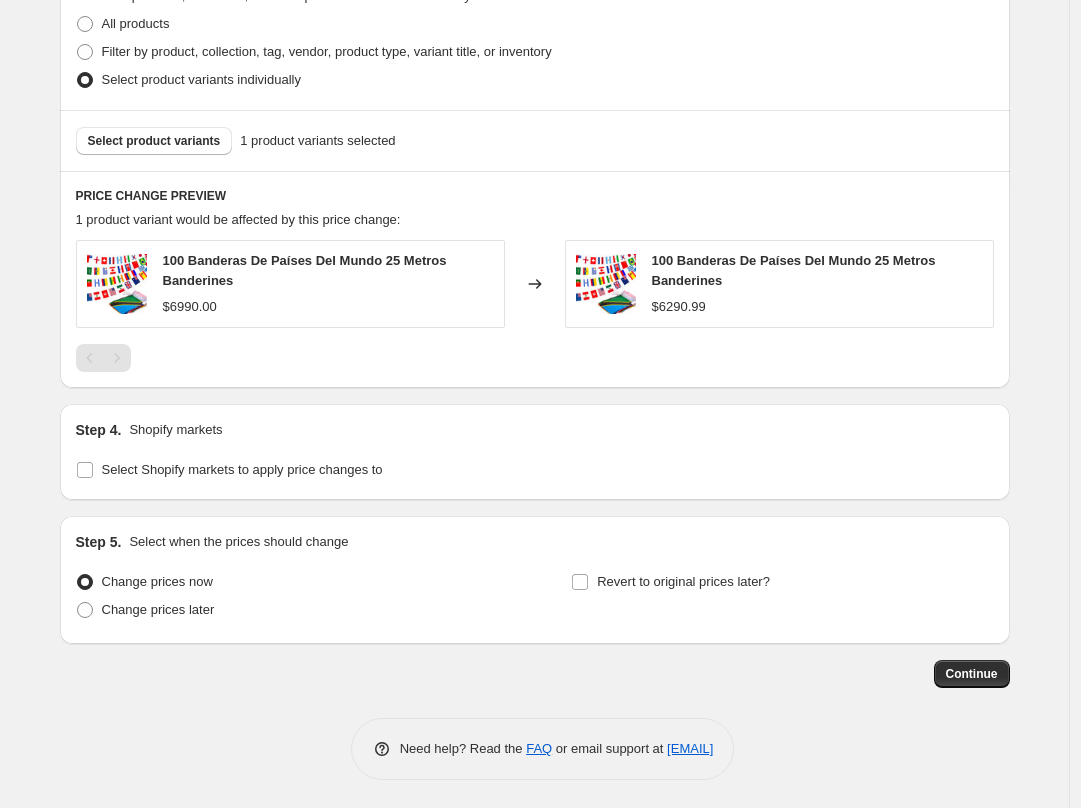 scroll, scrollTop: 1002, scrollLeft: 0, axis: vertical 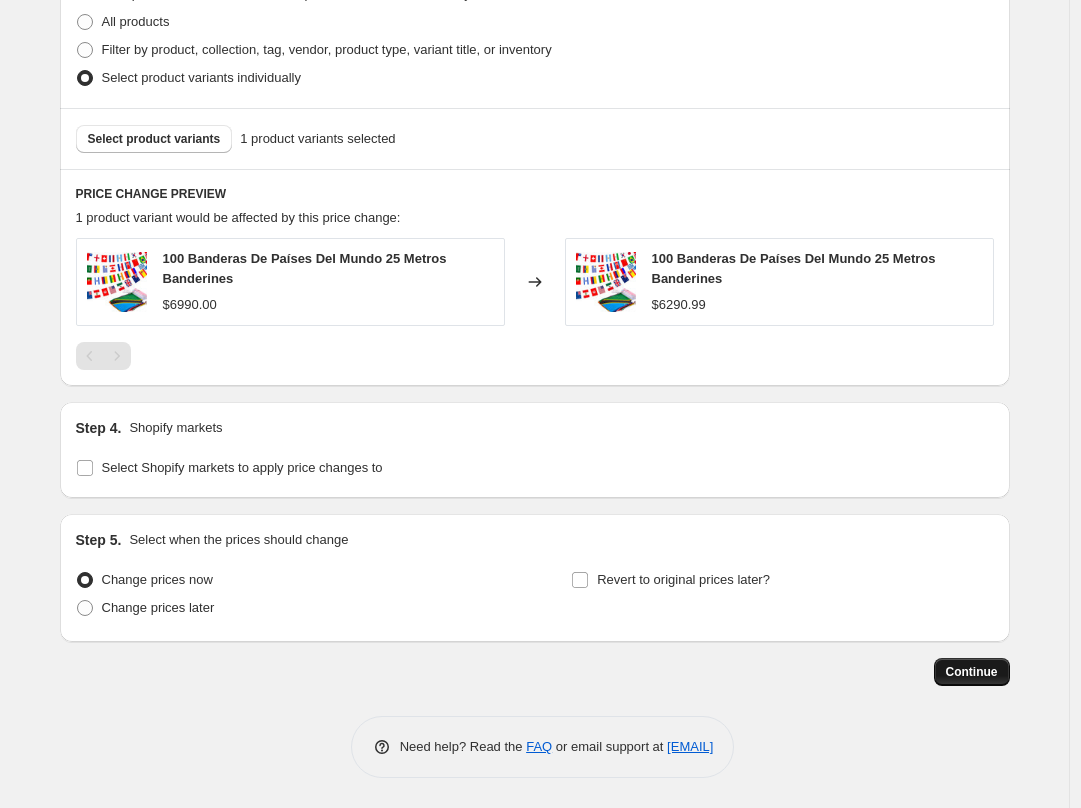 click on "Continue" at bounding box center [972, 672] 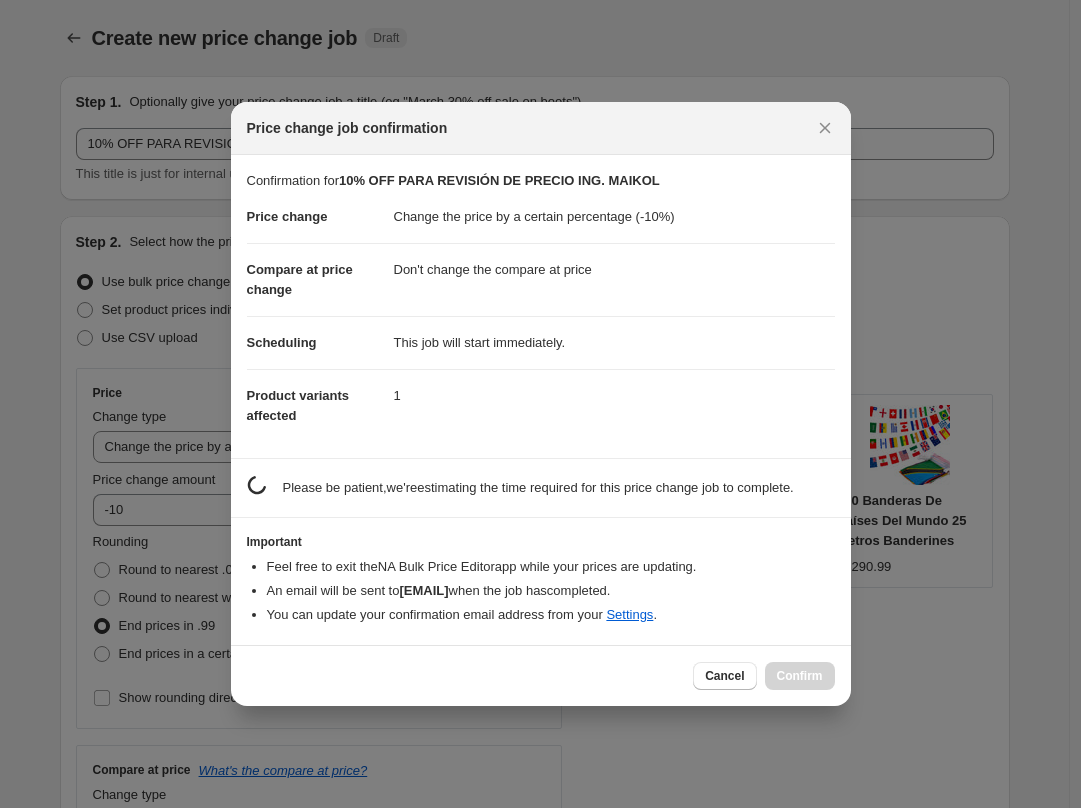 scroll, scrollTop: 1002, scrollLeft: 0, axis: vertical 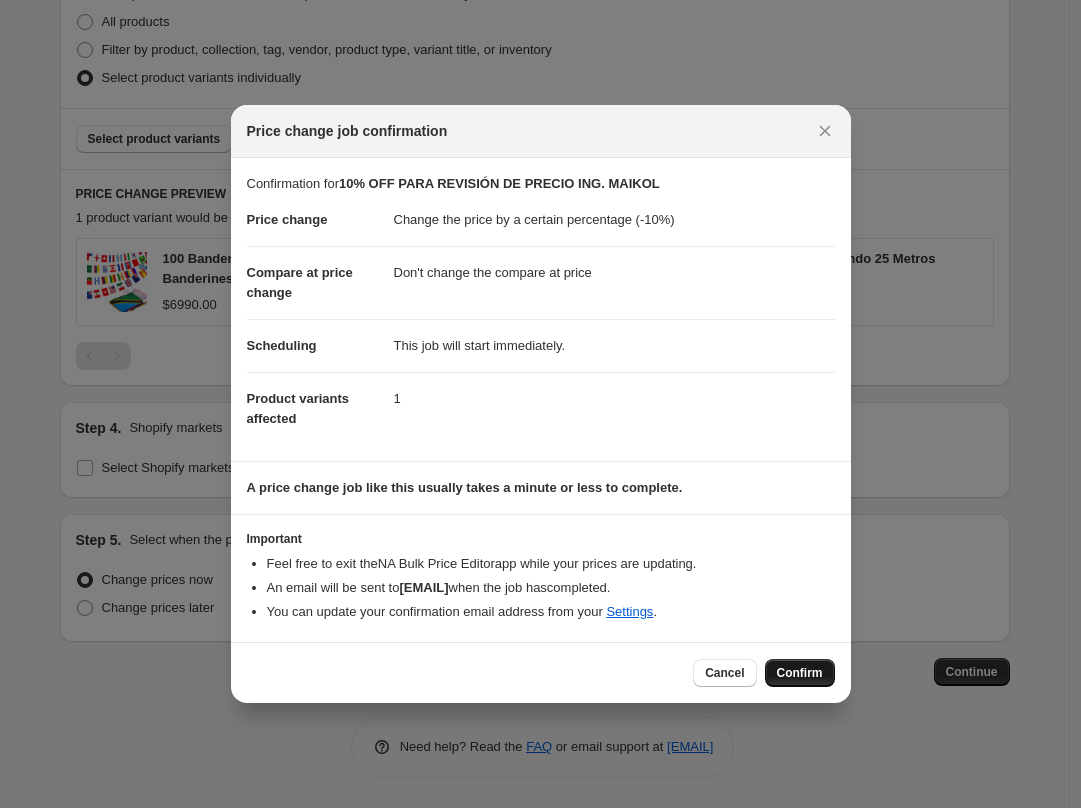 click on "Confirm" at bounding box center (800, 673) 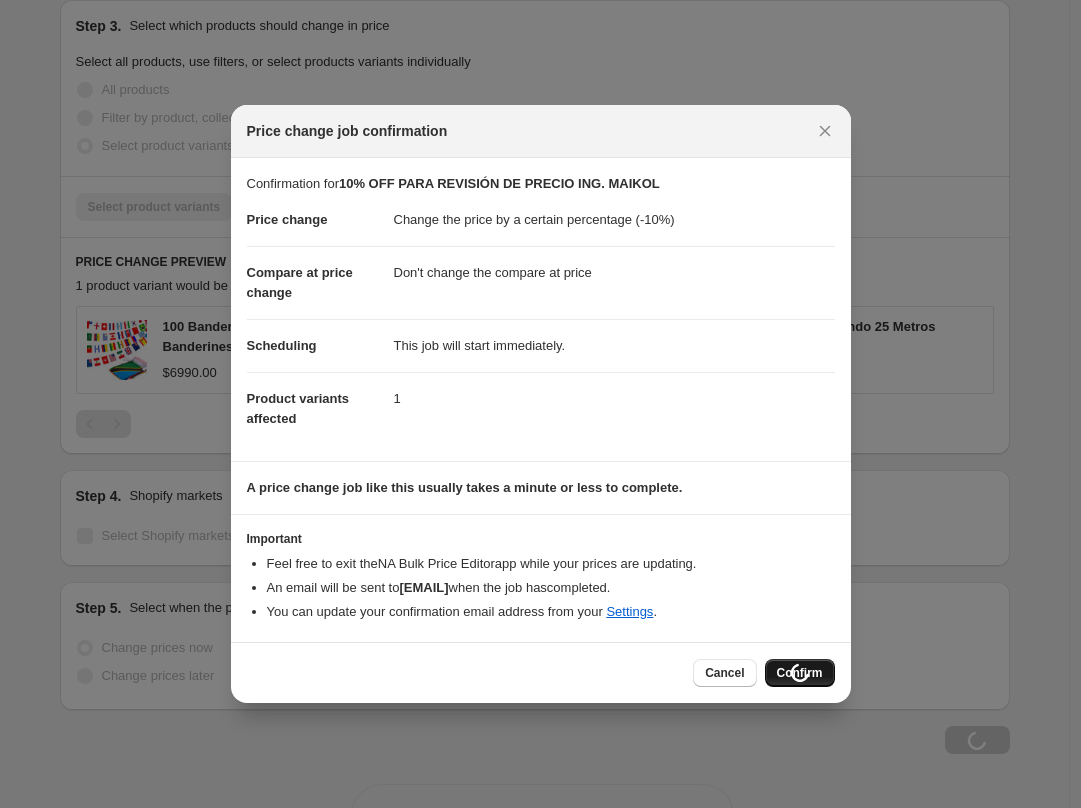 scroll, scrollTop: 1070, scrollLeft: 0, axis: vertical 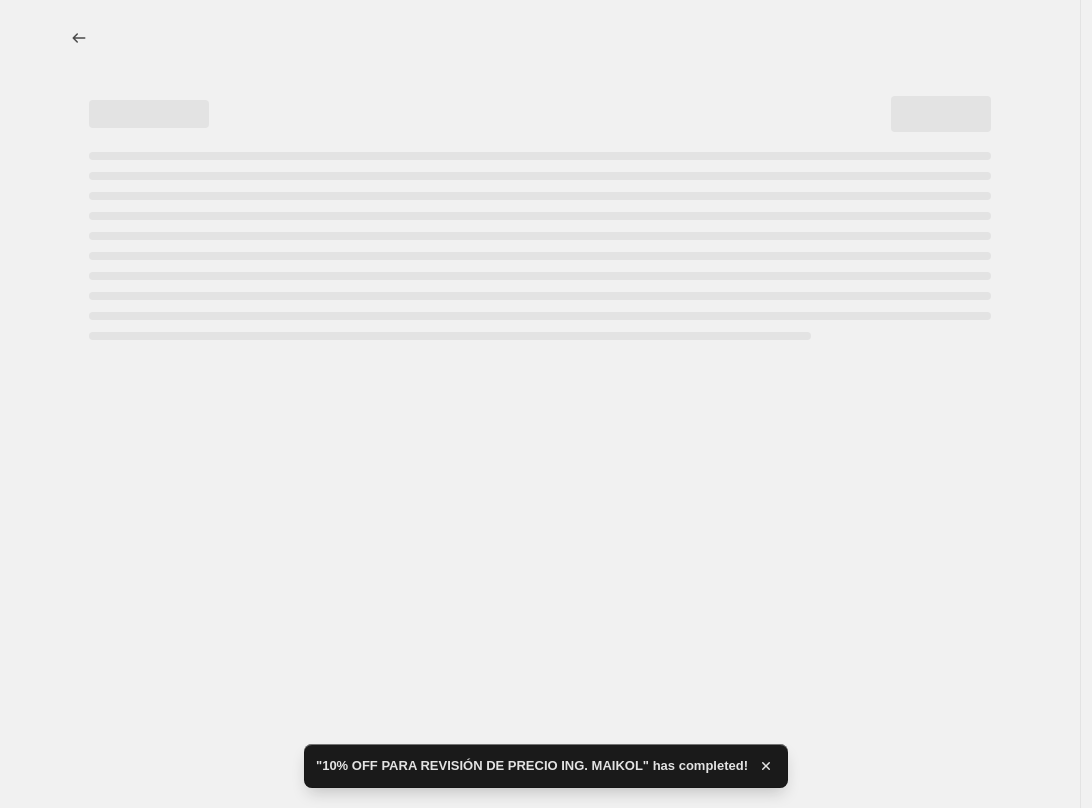 select on "percentage" 